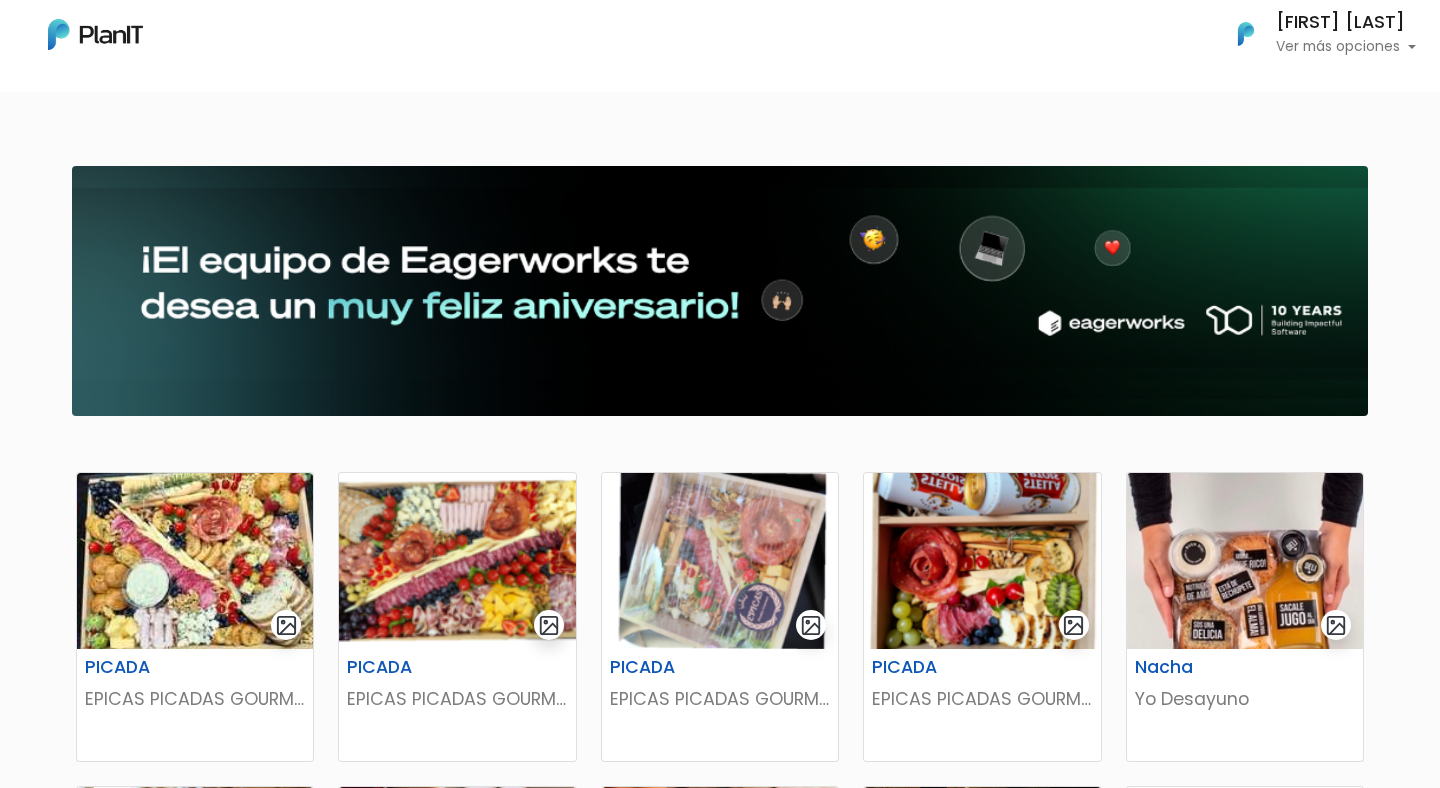 scroll, scrollTop: 0, scrollLeft: 0, axis: both 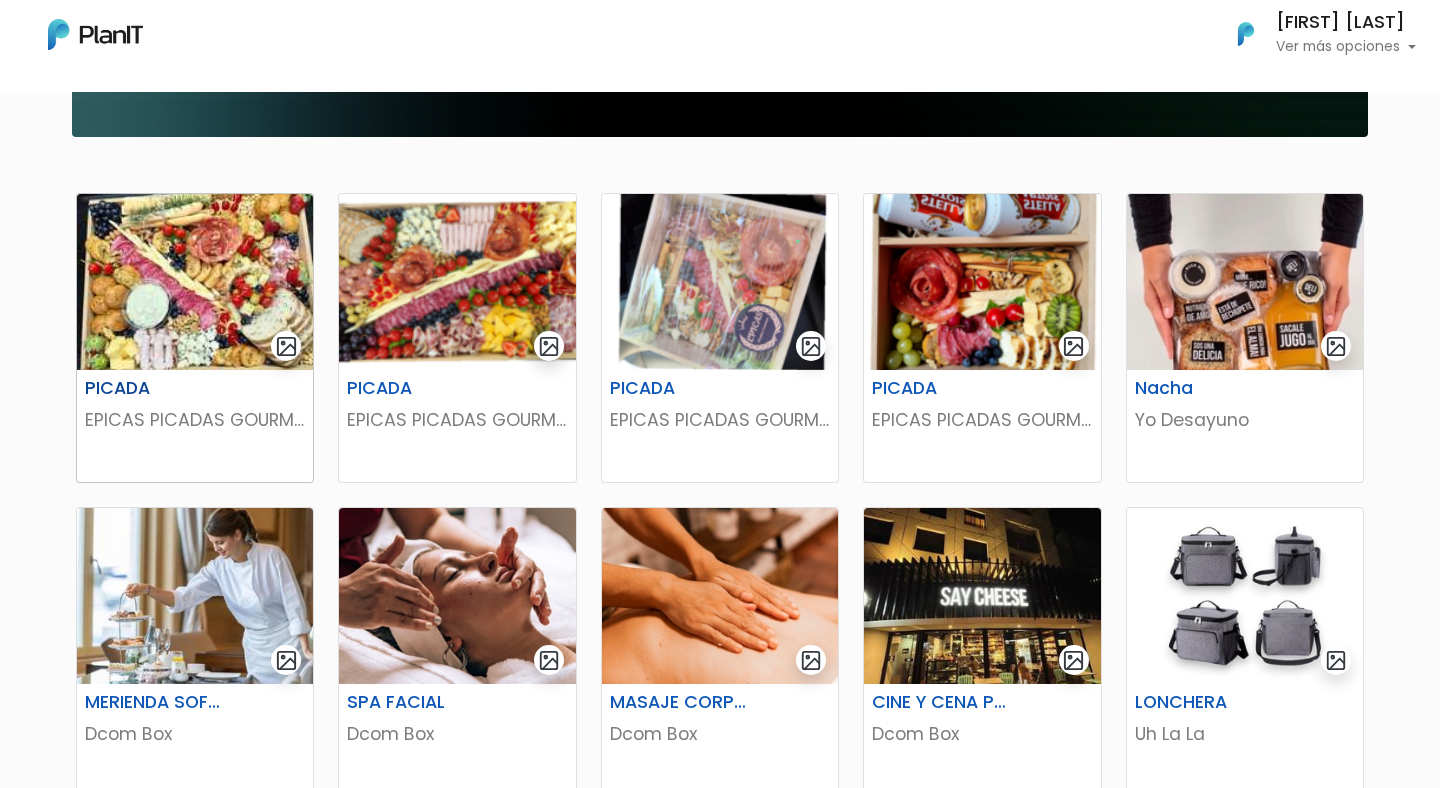 click on "EPICAS PICADAS GOURMET" at bounding box center [195, 420] 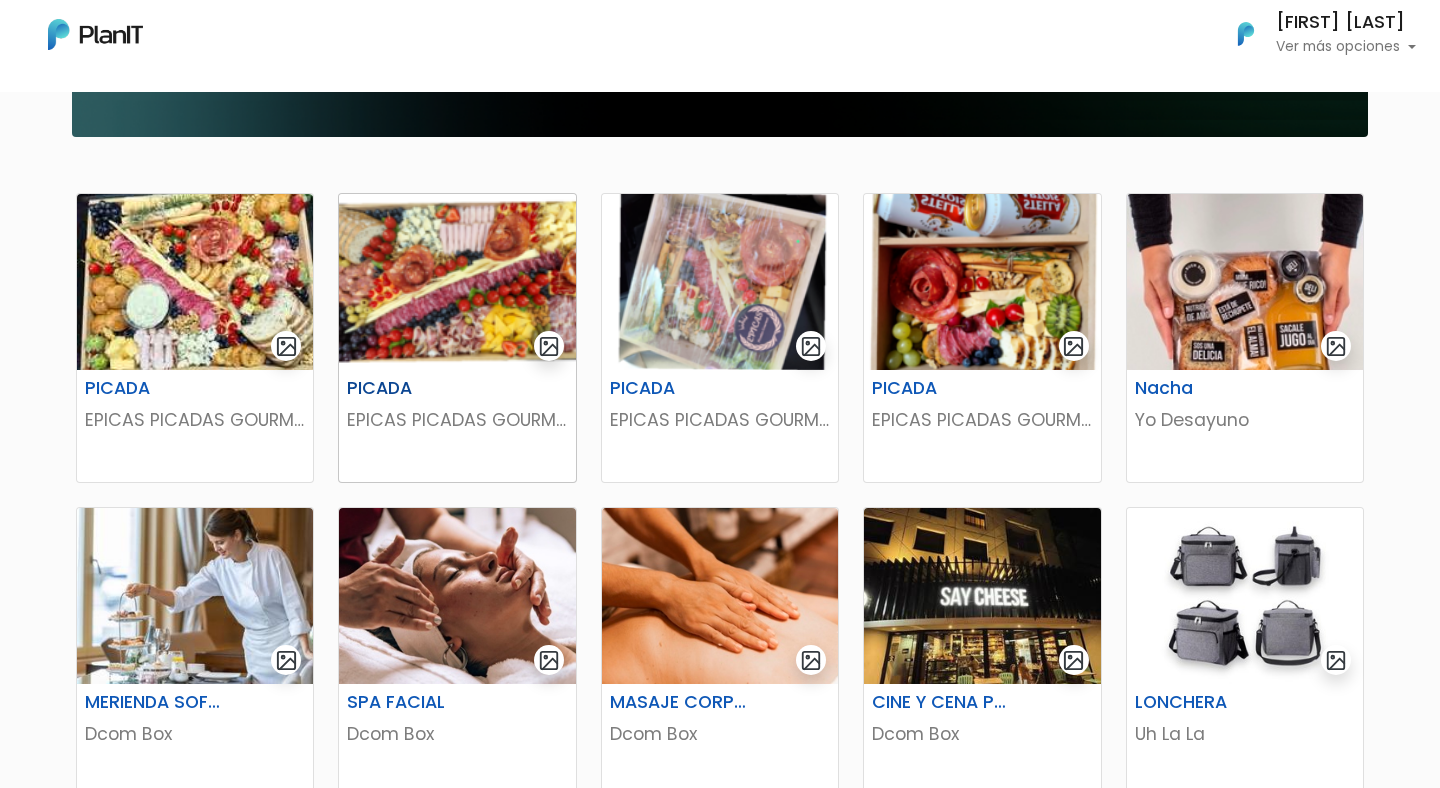 click on "PICADA" at bounding box center (416, 388) 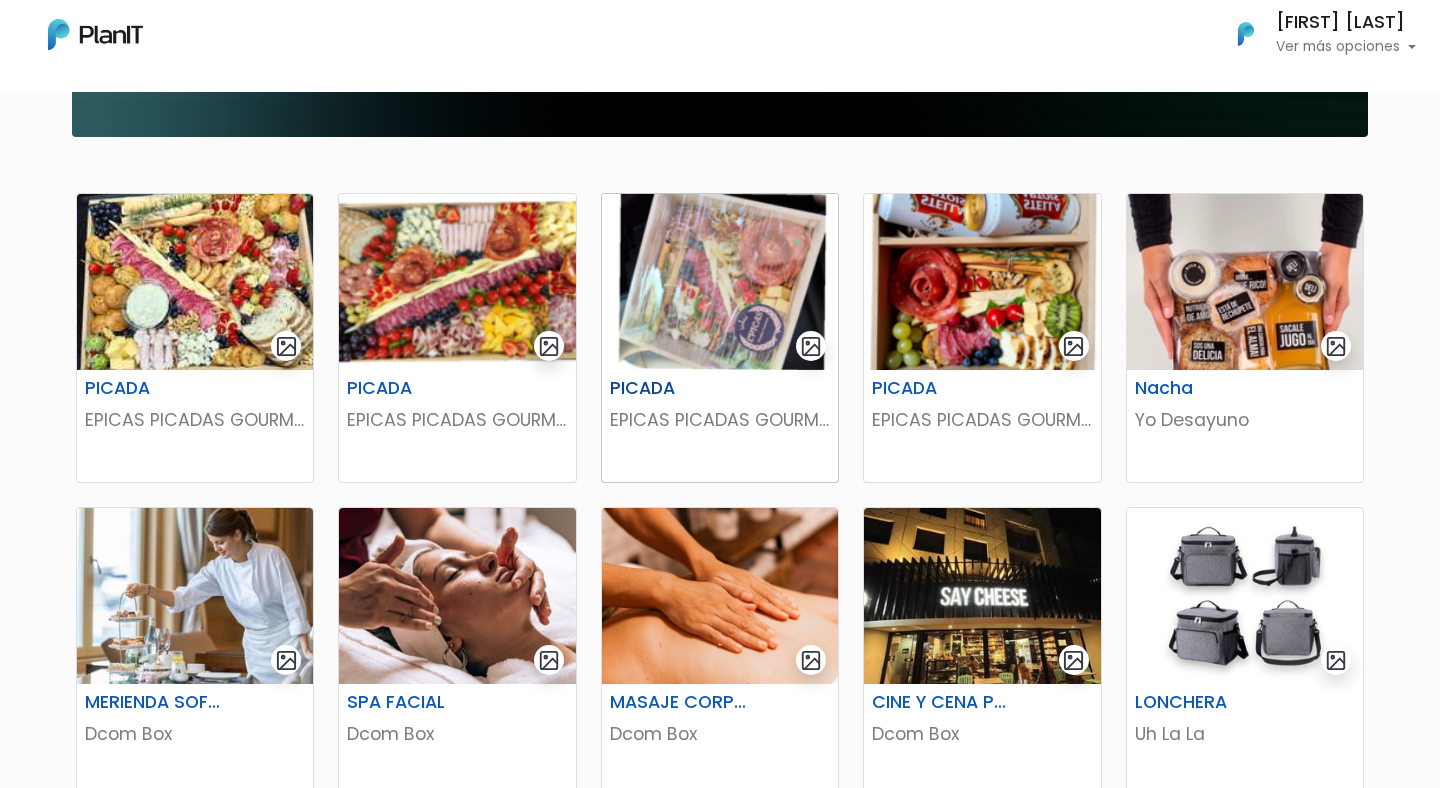 click on "PICADA" at bounding box center (720, 392) 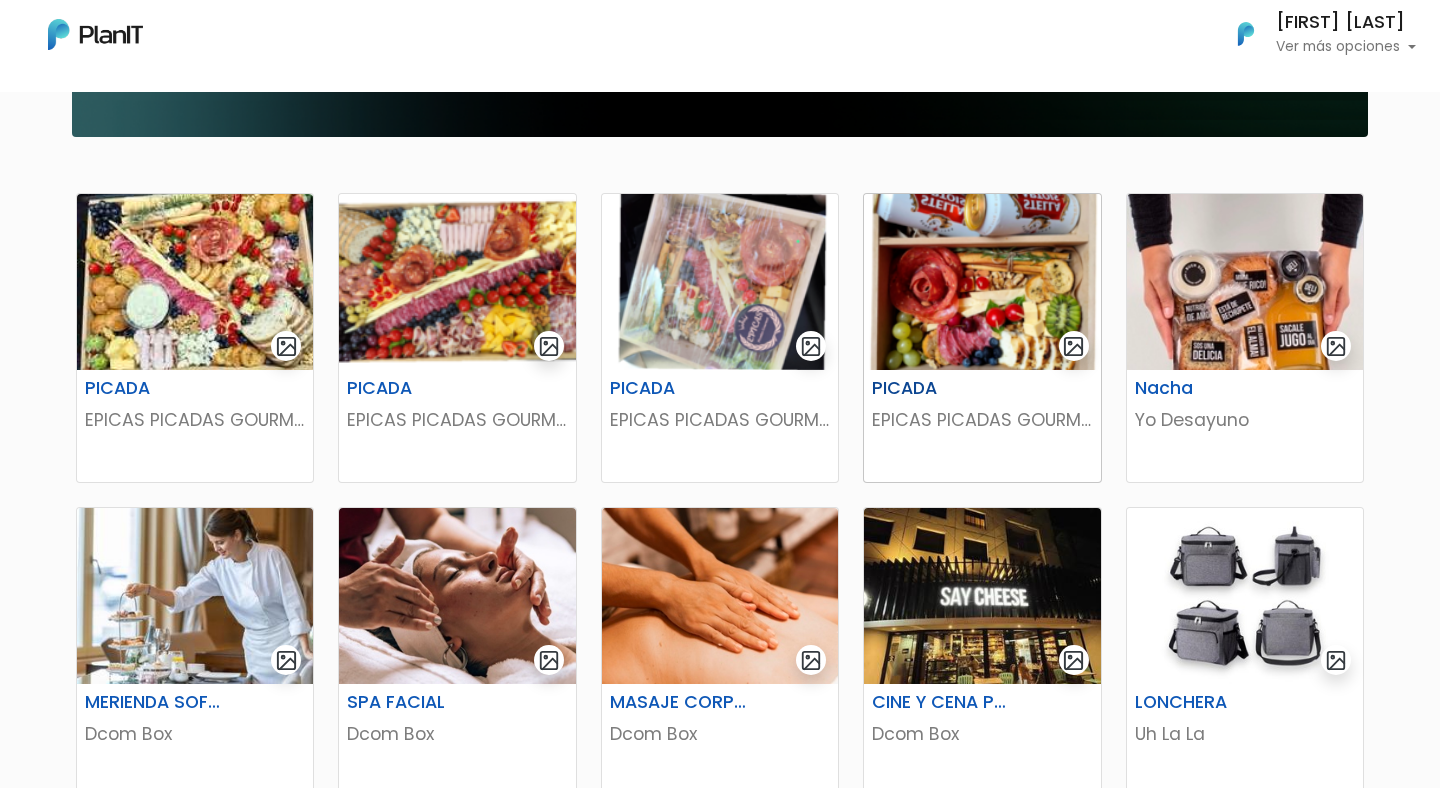 click on "PICADA" at bounding box center [941, 388] 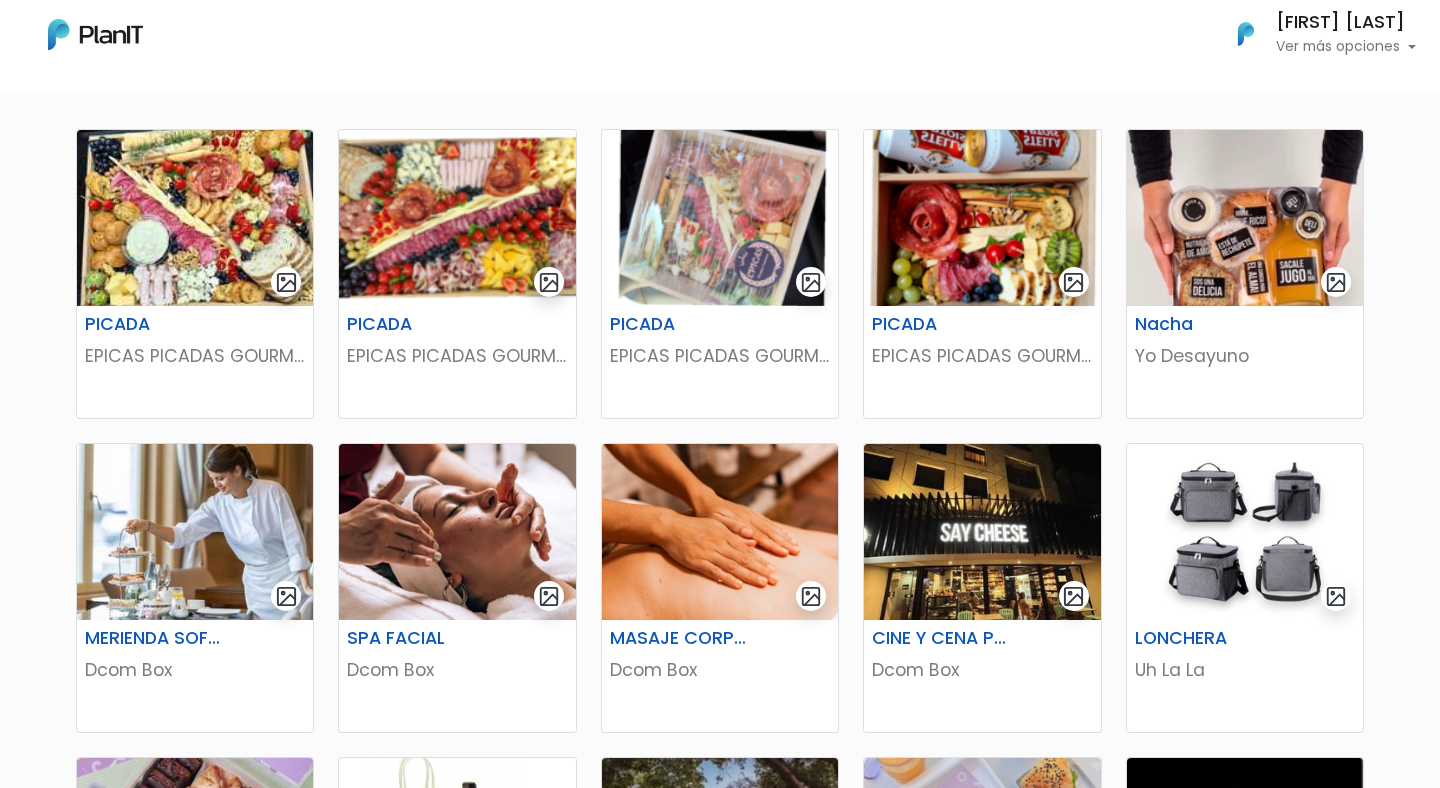 scroll, scrollTop: 0, scrollLeft: 0, axis: both 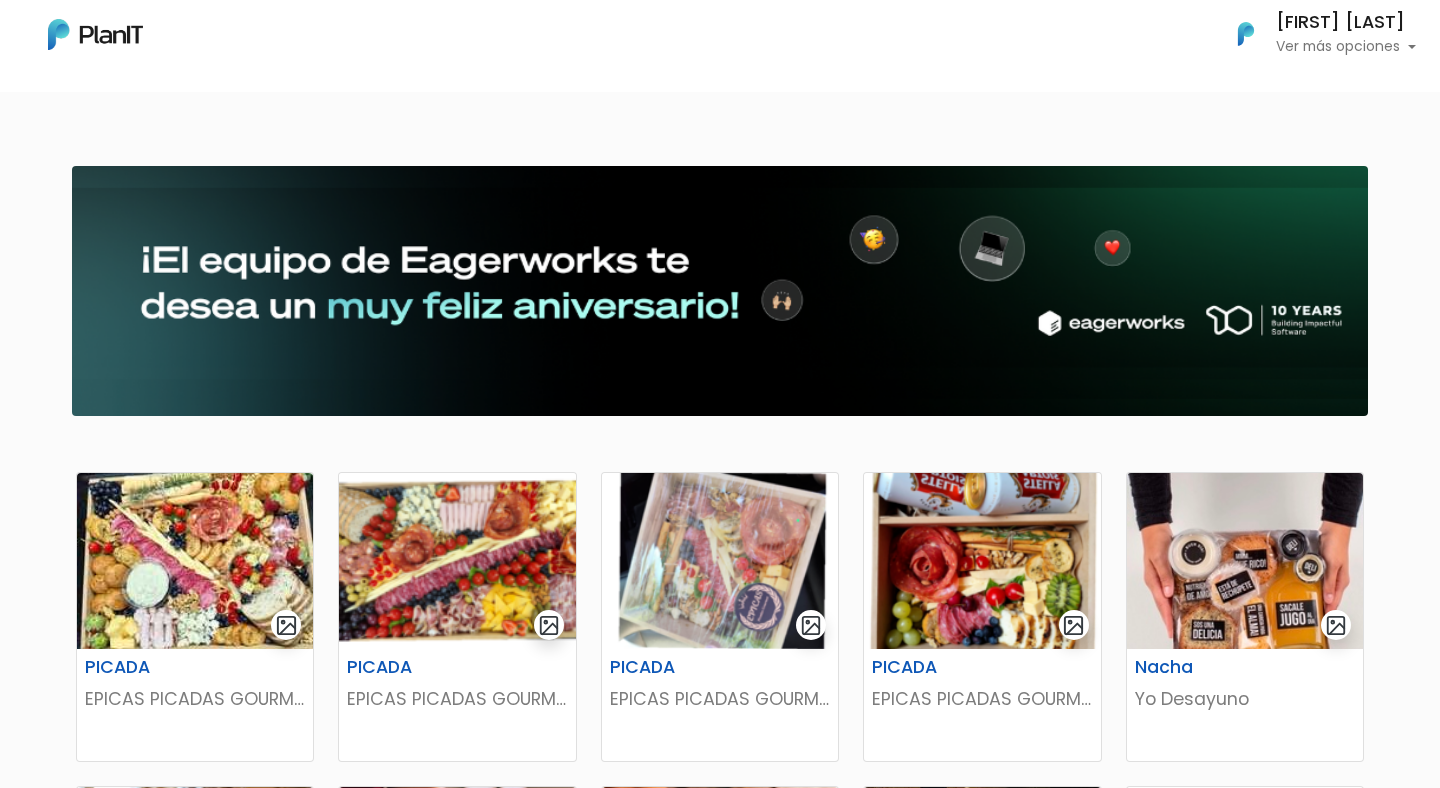 click on "Ver más opciones" at bounding box center [1346, 47] 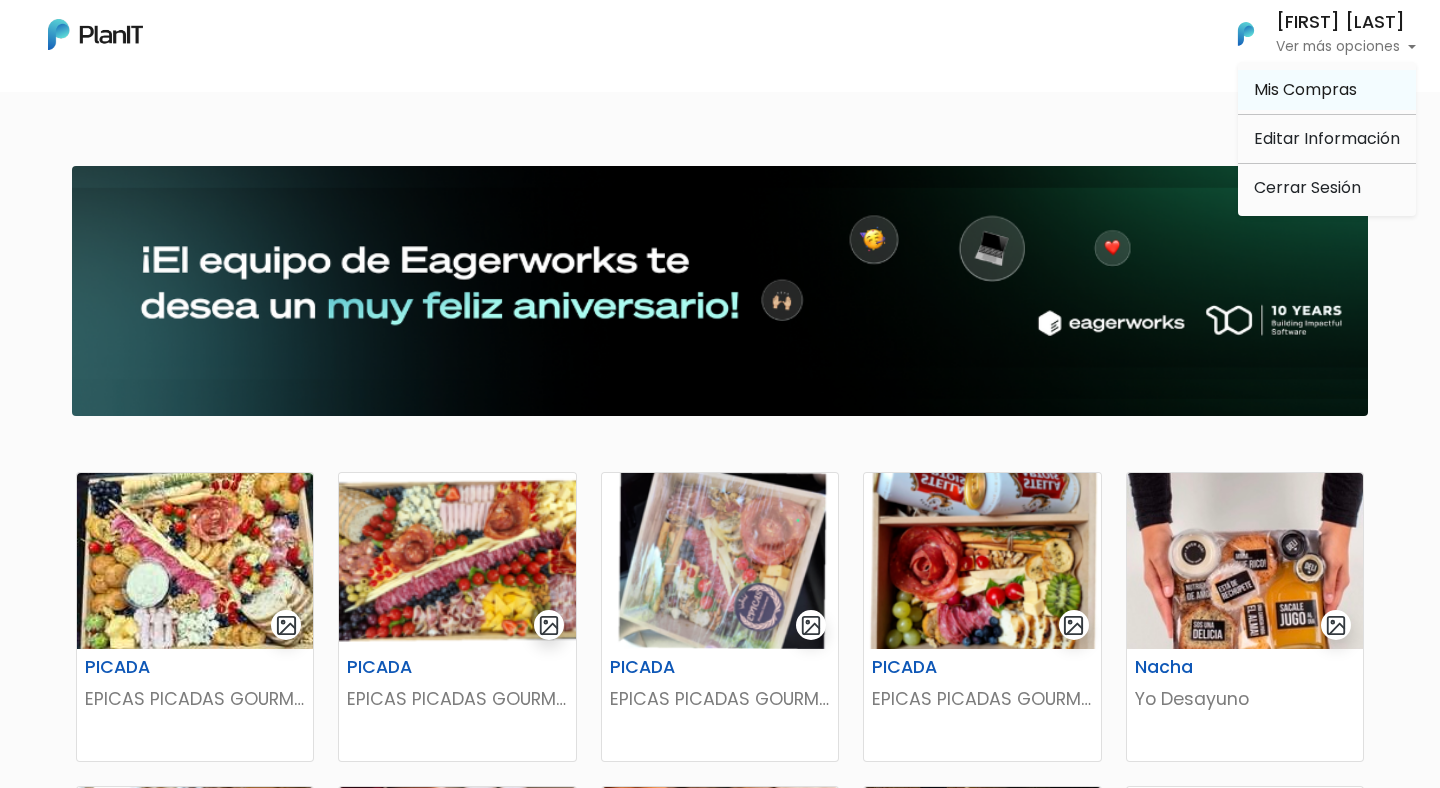 click on "Mis Compras" at bounding box center [1305, 89] 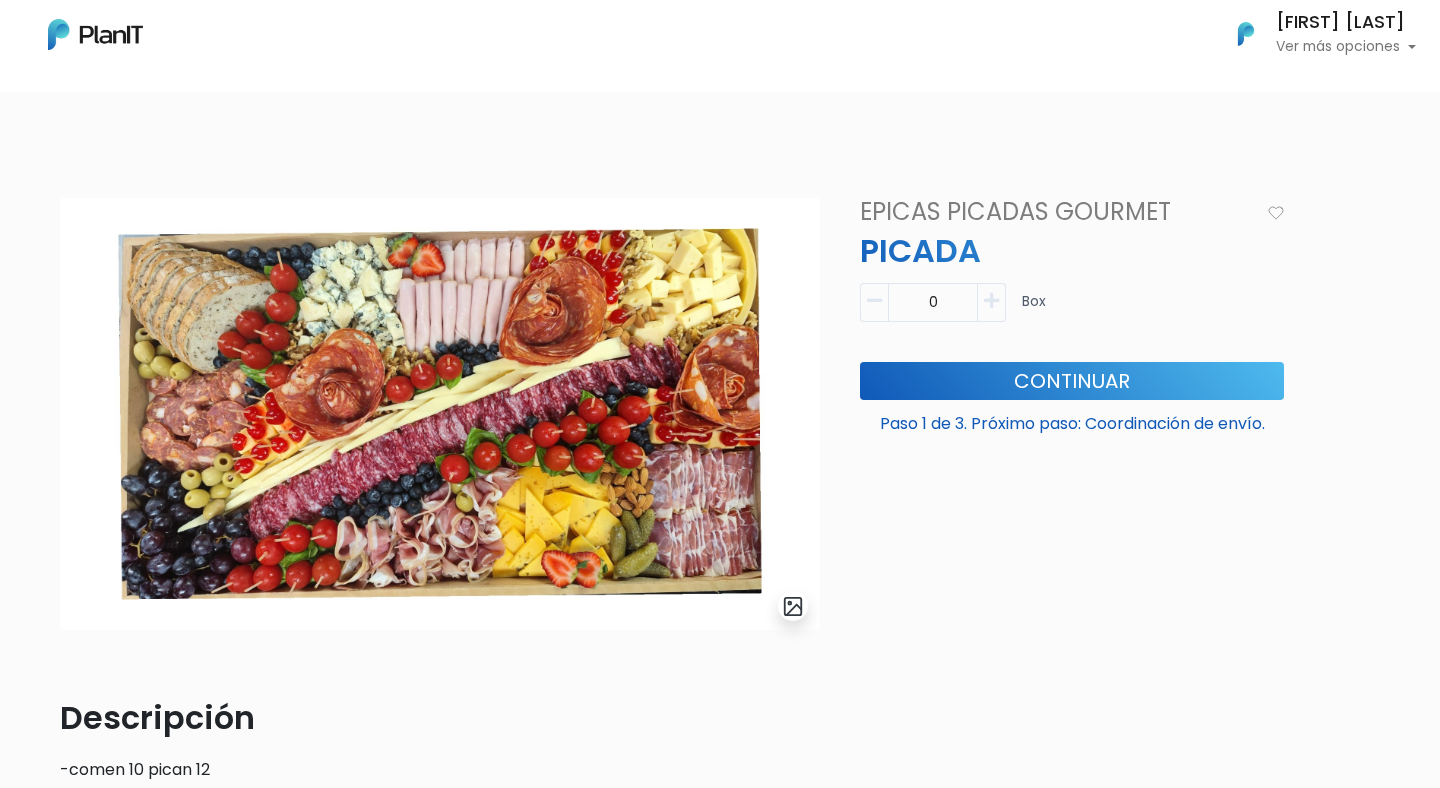 scroll, scrollTop: 0, scrollLeft: 0, axis: both 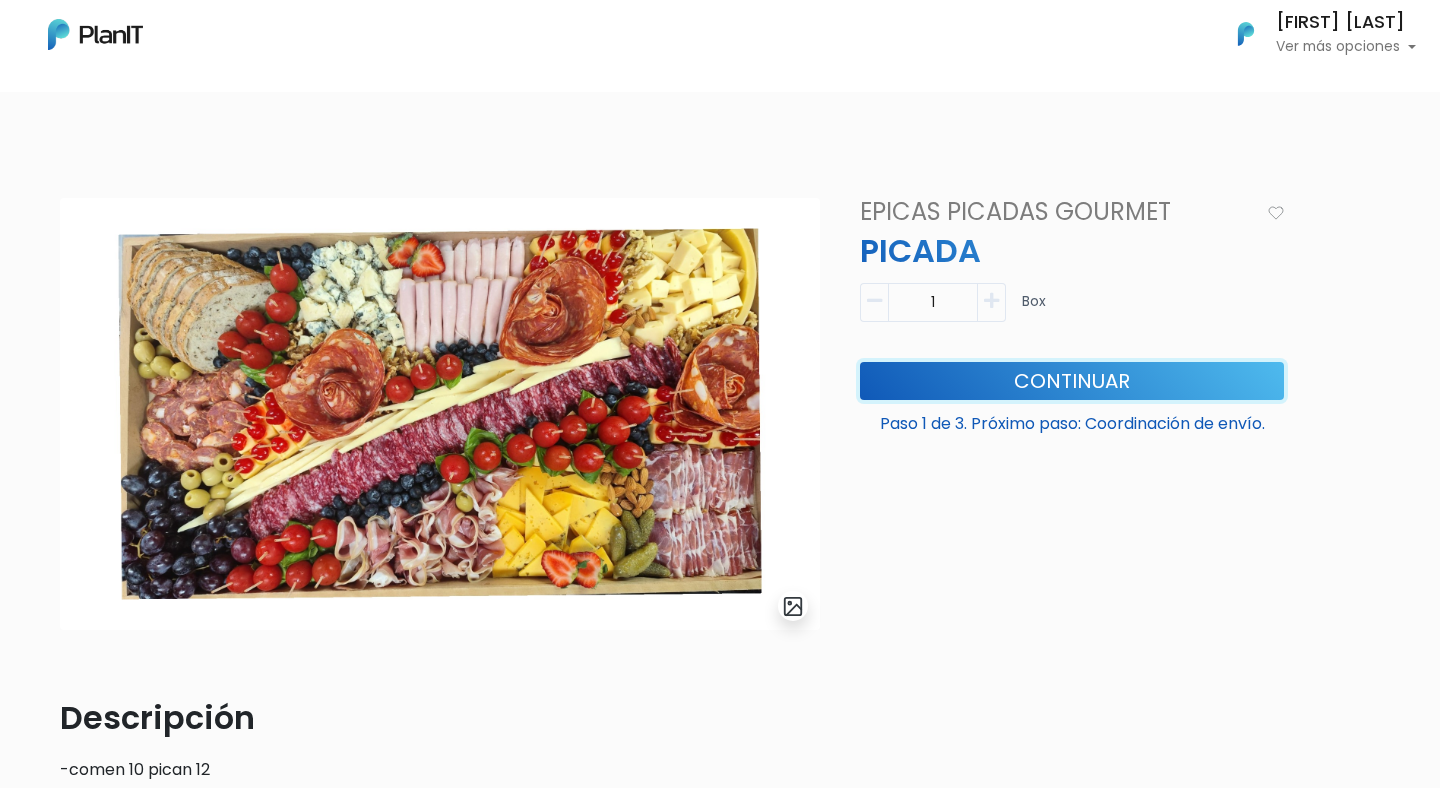 drag, startPoint x: 981, startPoint y: 373, endPoint x: 990, endPoint y: 348, distance: 26.57066 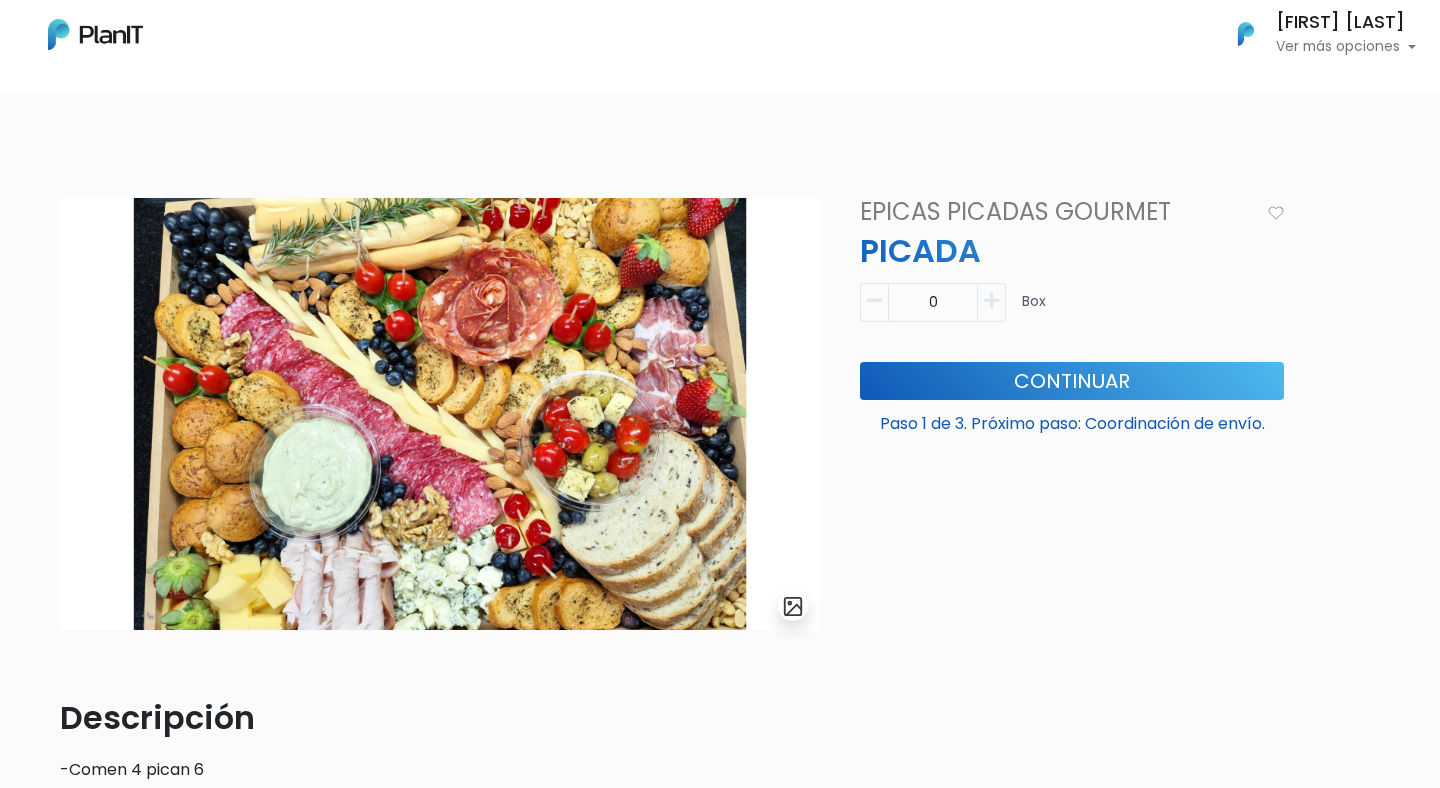 scroll, scrollTop: 0, scrollLeft: 0, axis: both 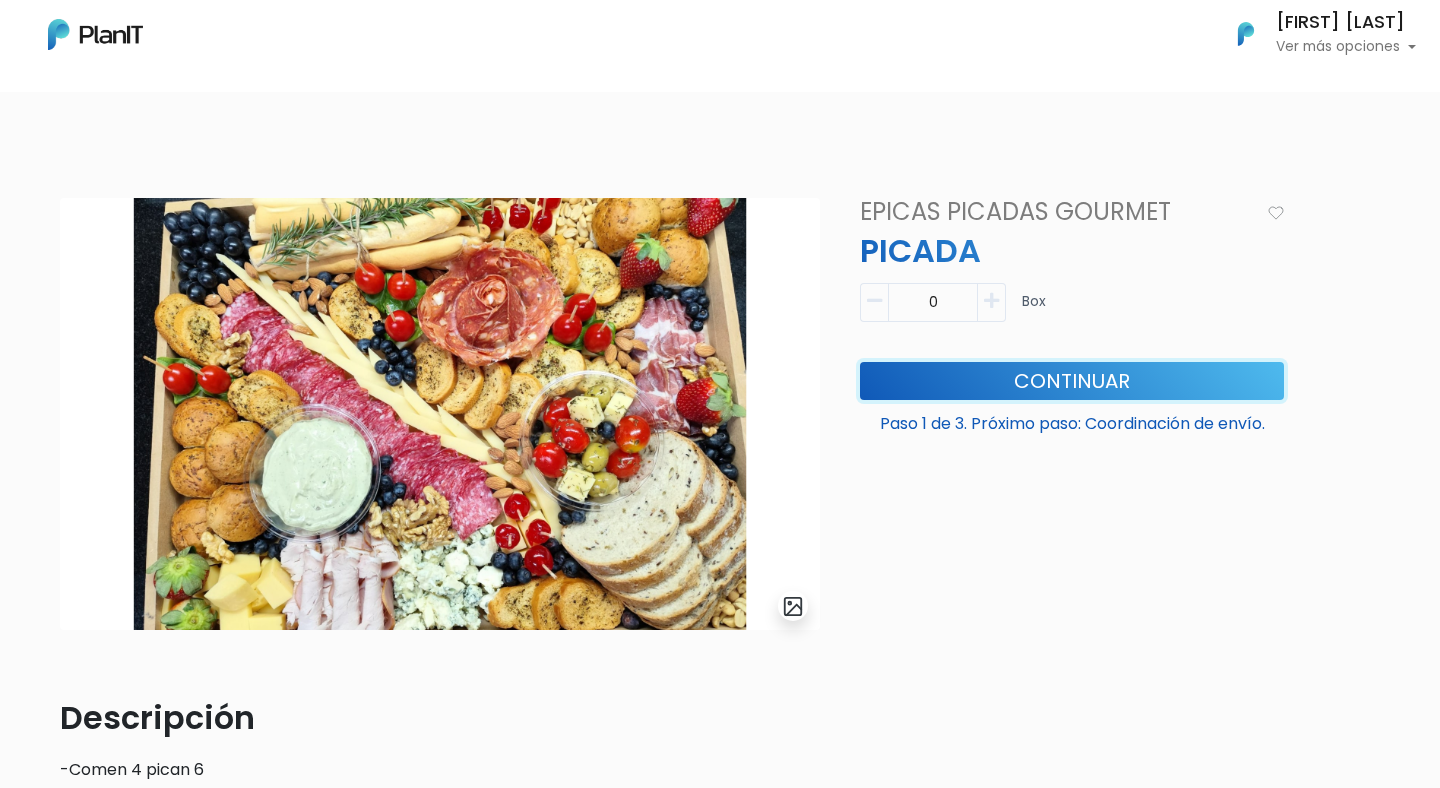 click on "Continuar" at bounding box center (1072, 381) 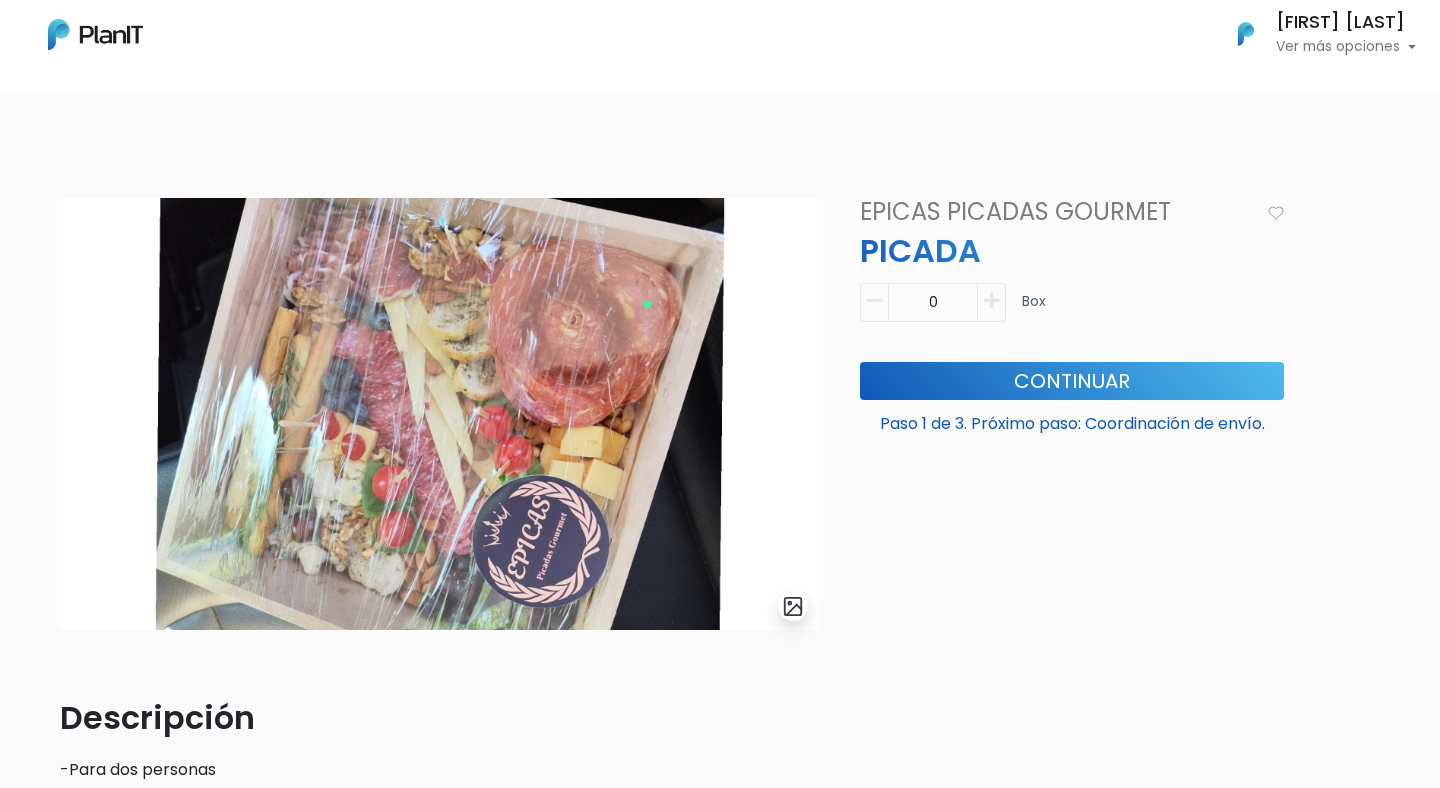 scroll, scrollTop: 0, scrollLeft: 0, axis: both 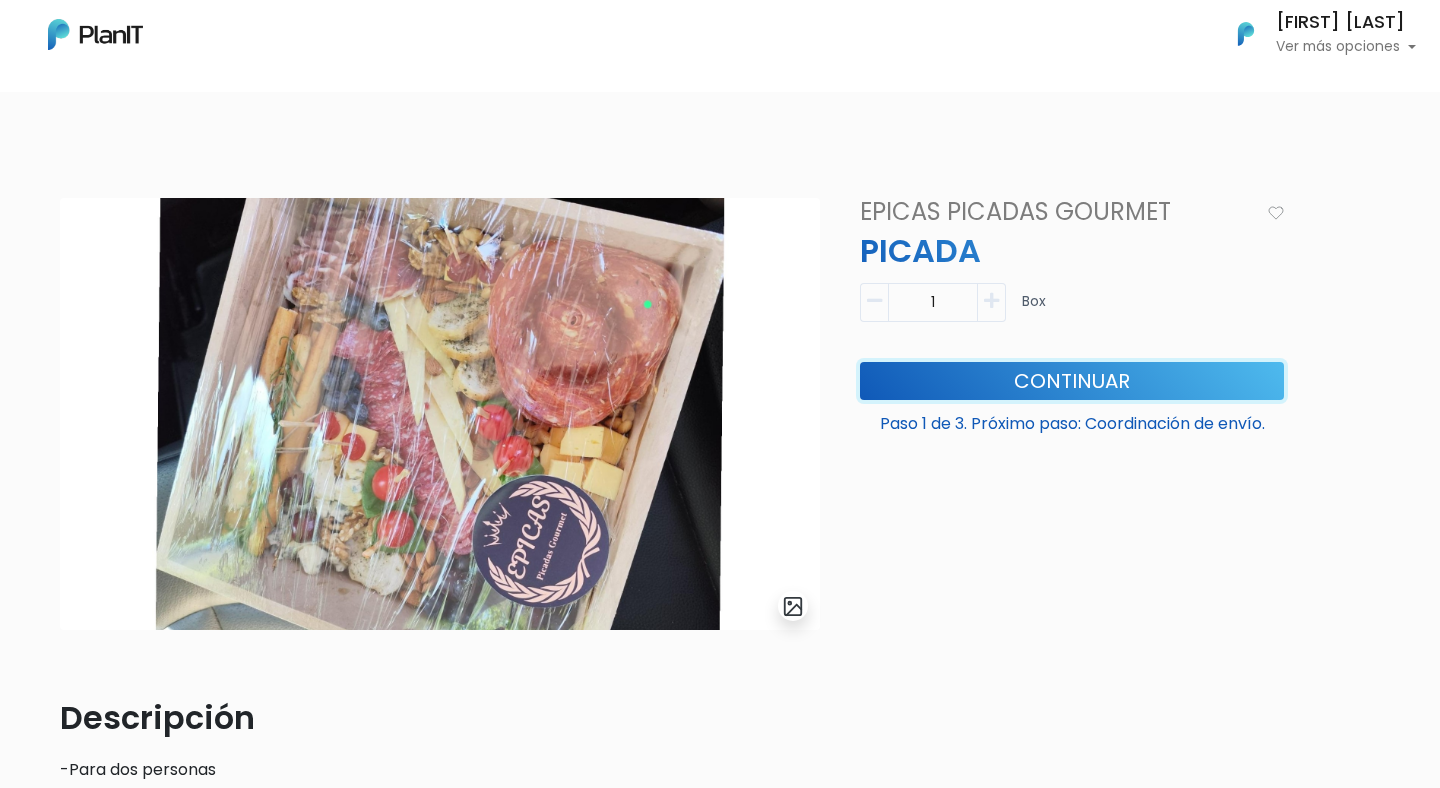 click on "Continuar" at bounding box center [1072, 381] 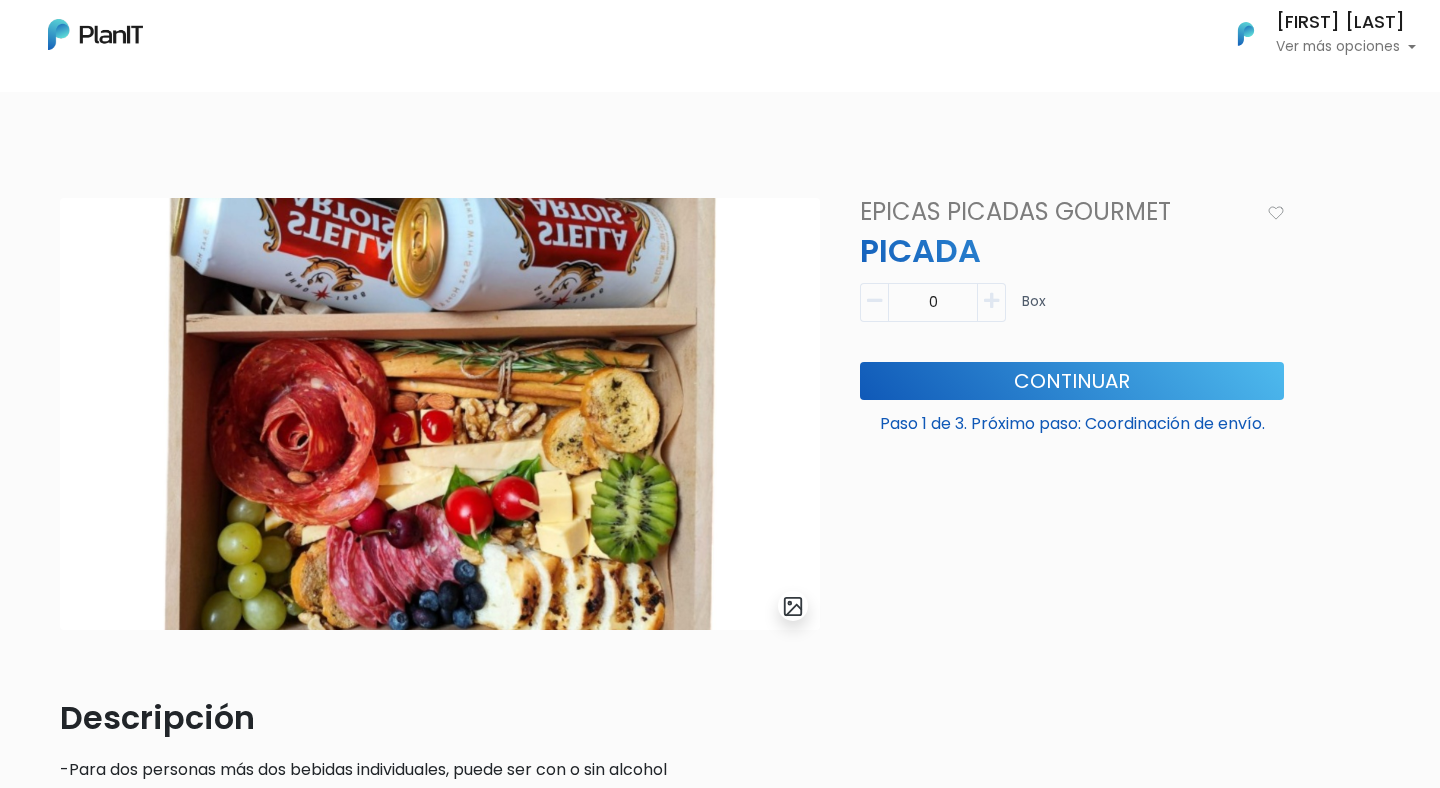 scroll, scrollTop: 0, scrollLeft: 0, axis: both 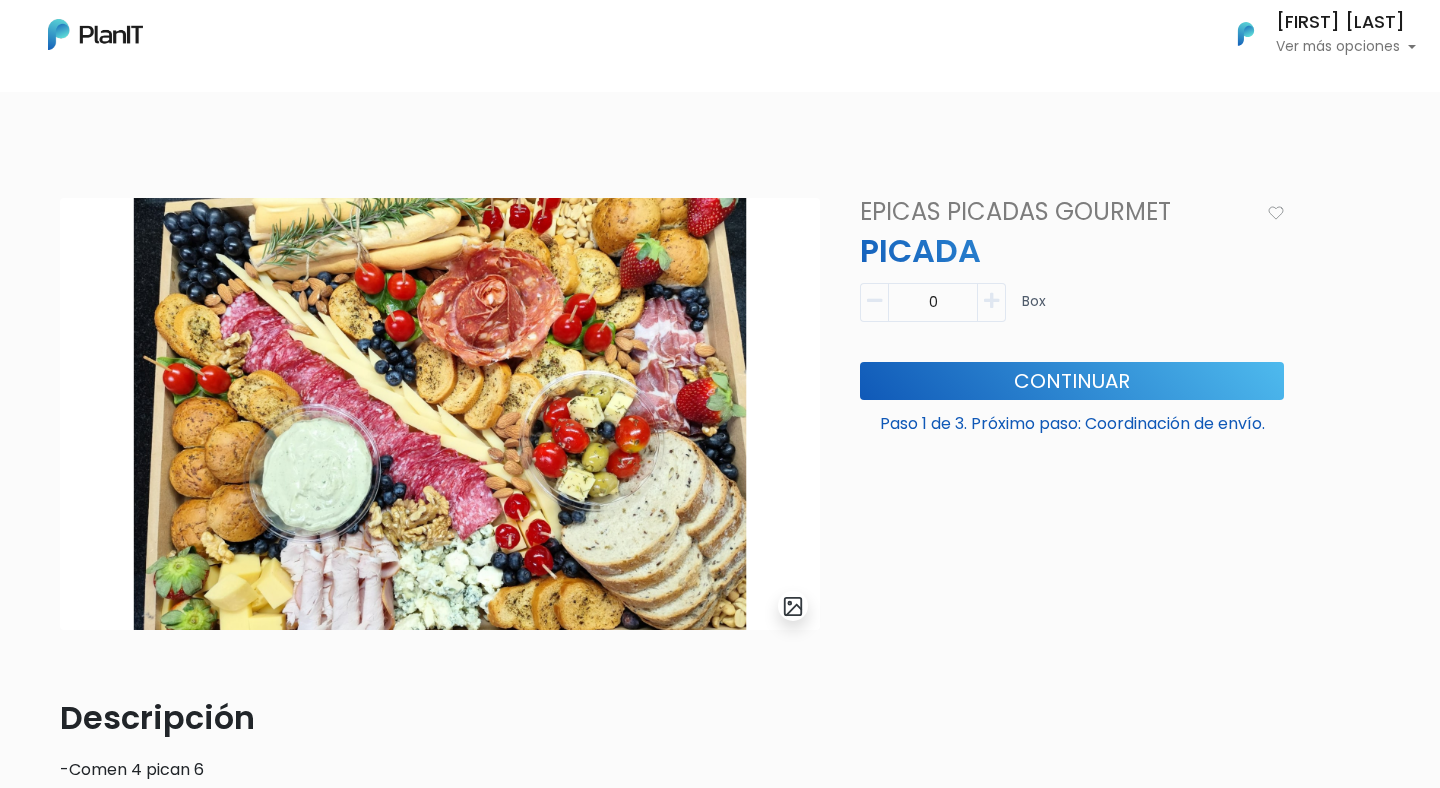 click at bounding box center [991, 301] 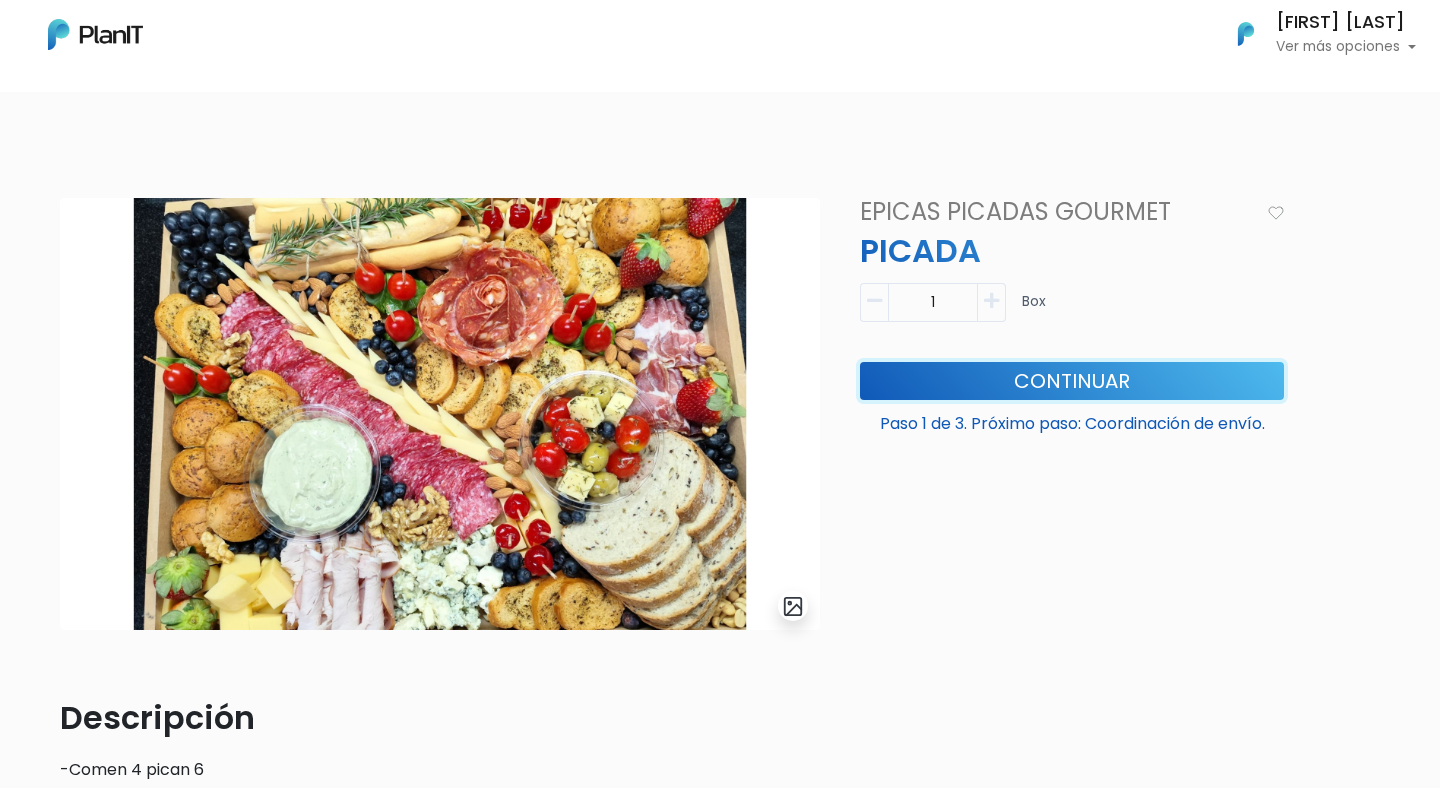 drag, startPoint x: 944, startPoint y: 383, endPoint x: 867, endPoint y: 466, distance: 113.216606 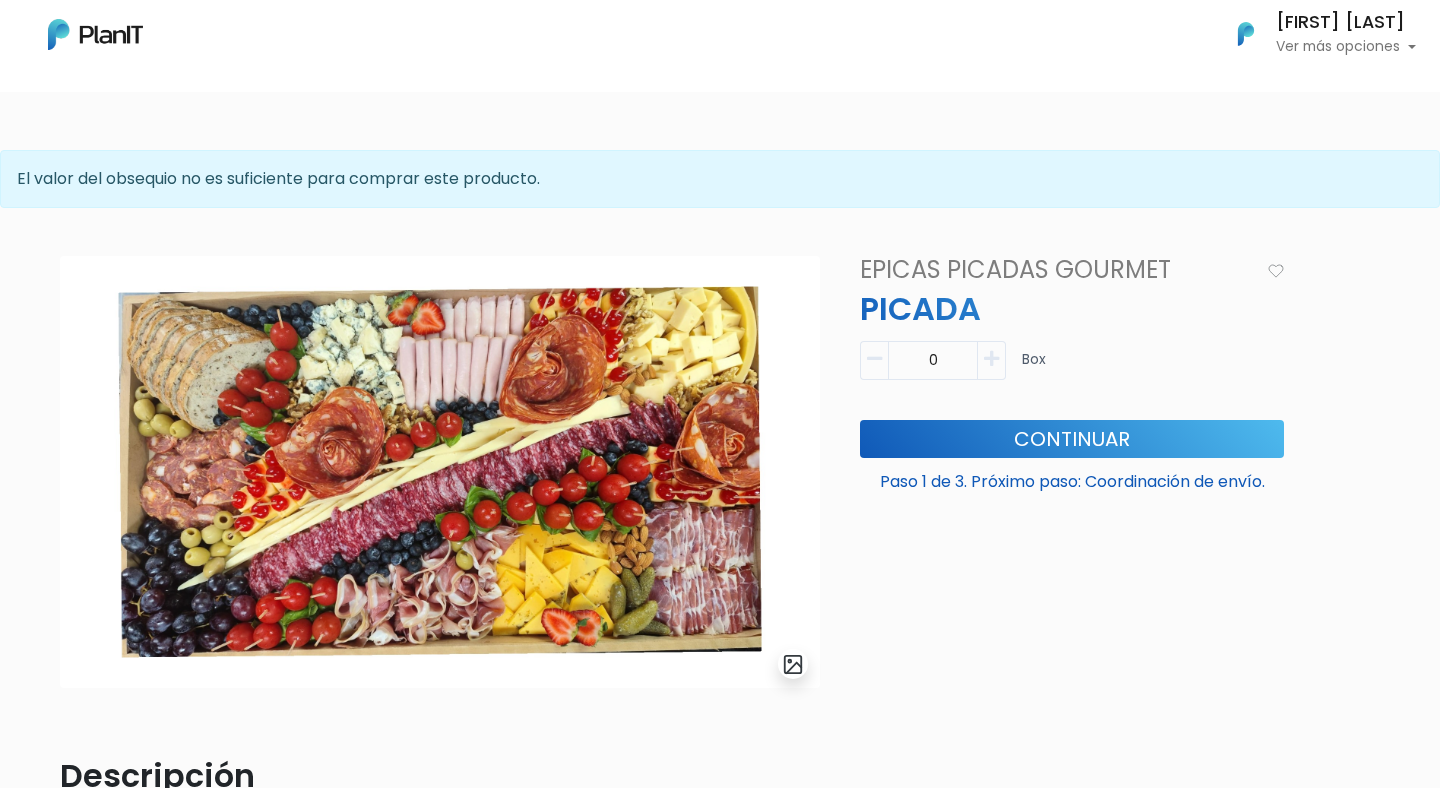 scroll, scrollTop: 0, scrollLeft: 0, axis: both 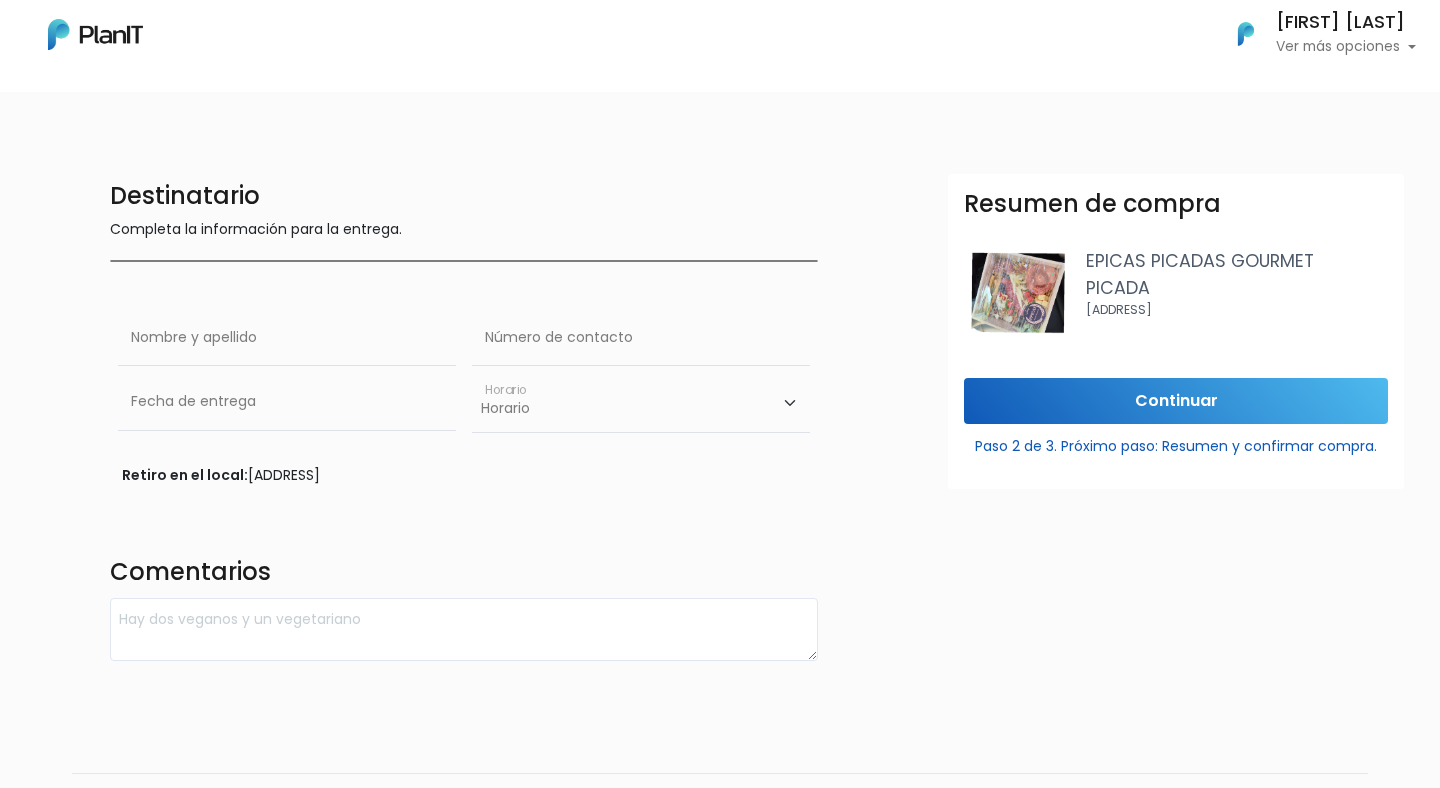 drag, startPoint x: 1227, startPoint y: 309, endPoint x: 1086, endPoint y: 310, distance: 141.00354 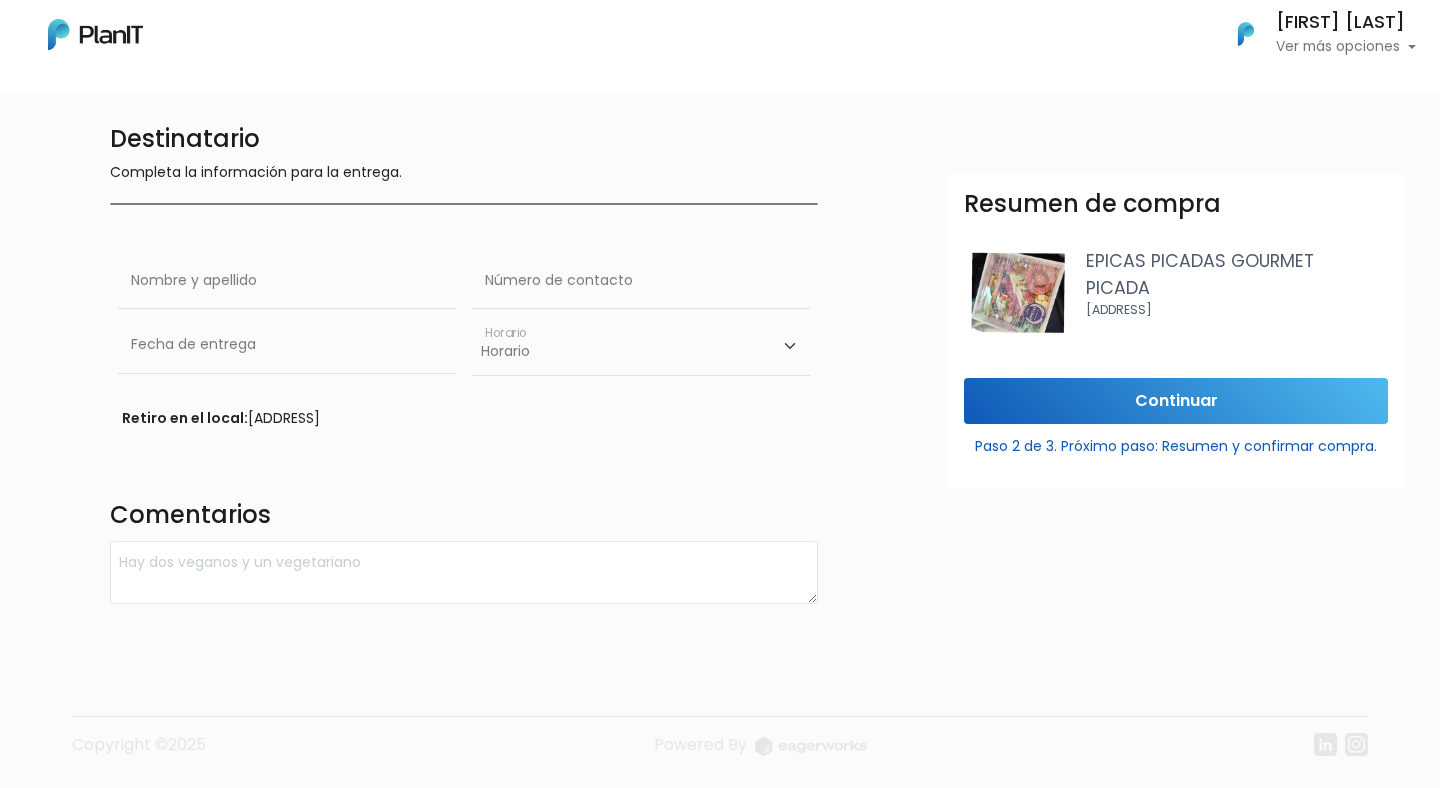 scroll, scrollTop: 0, scrollLeft: 0, axis: both 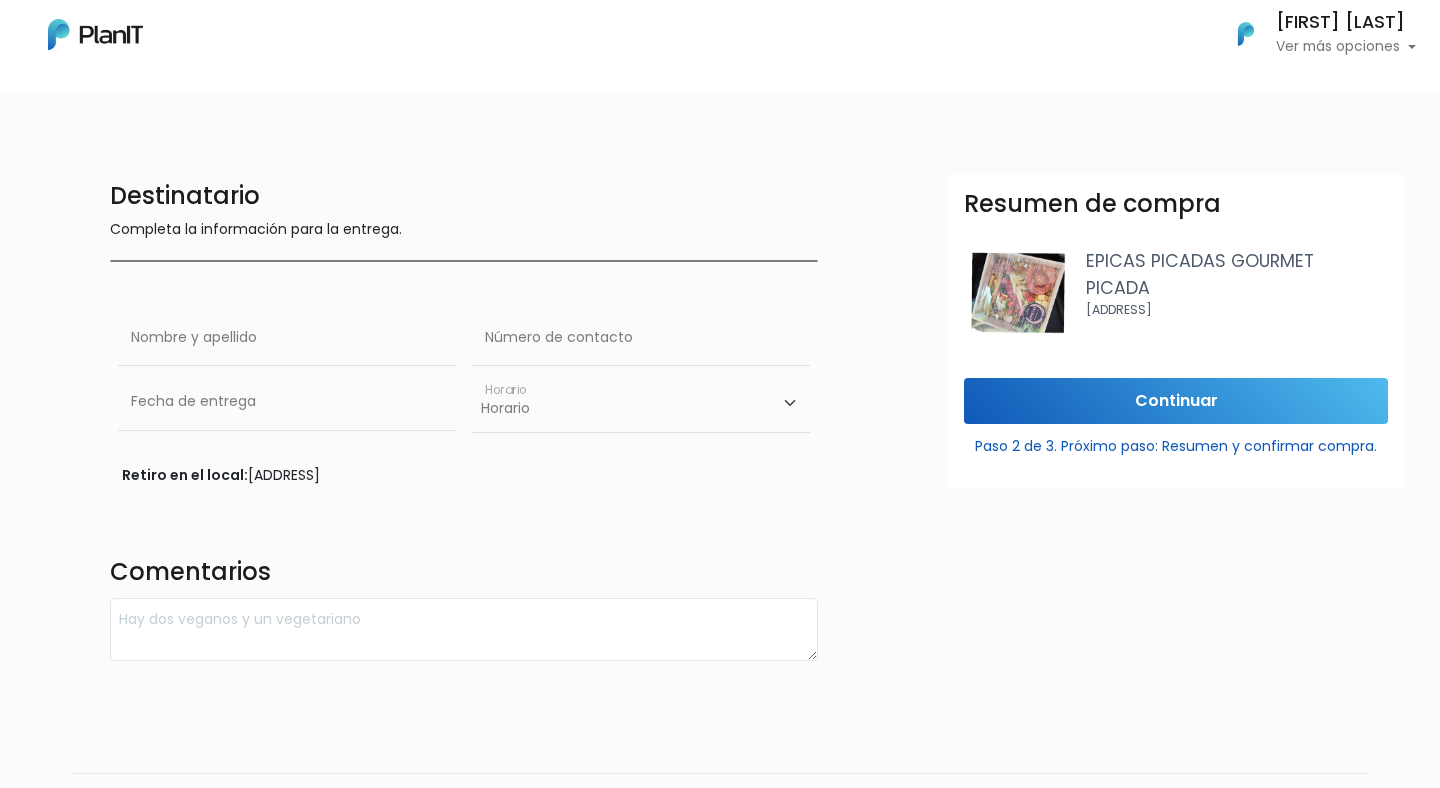 drag, startPoint x: 297, startPoint y: 473, endPoint x: 481, endPoint y: 459, distance: 184.53185 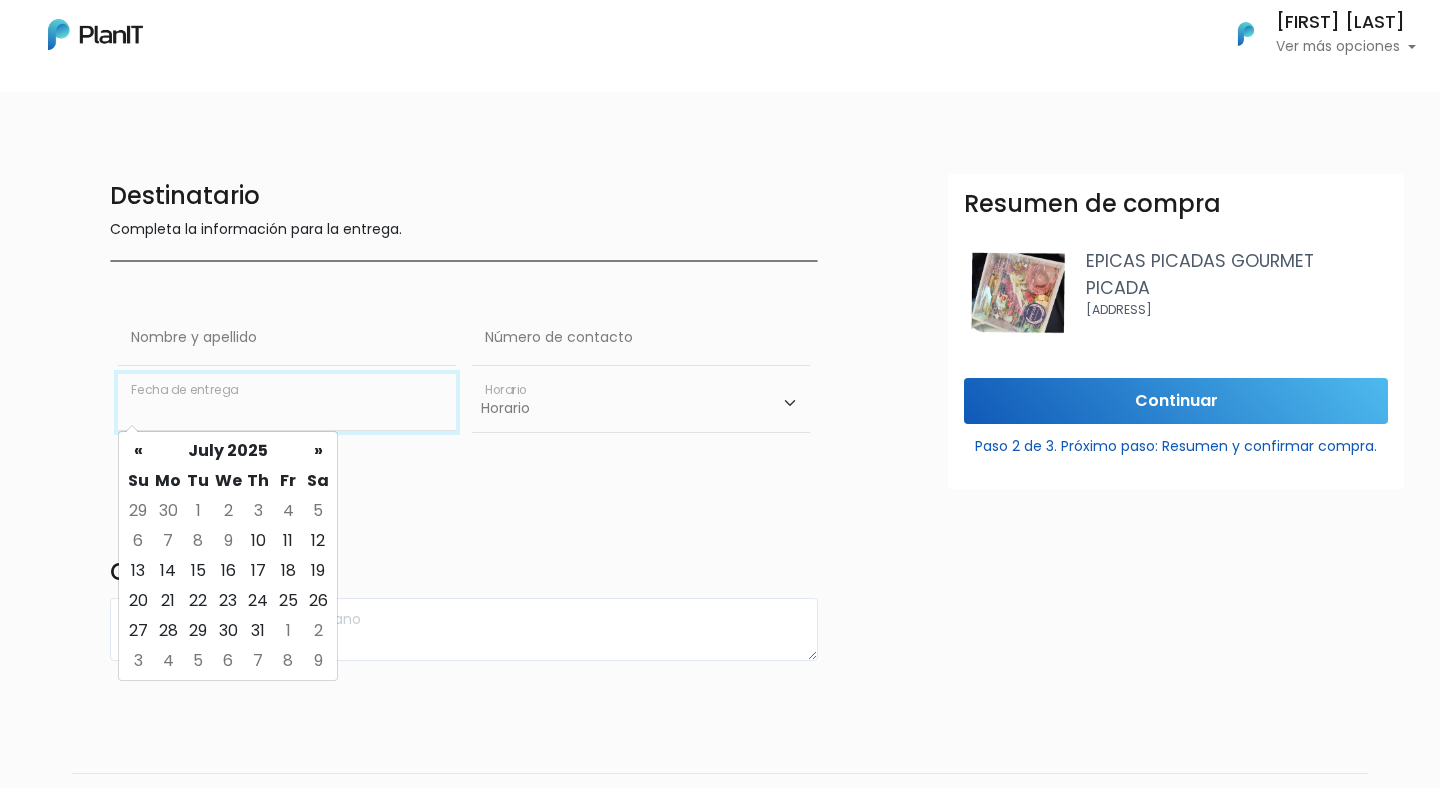 click at bounding box center [287, 402] 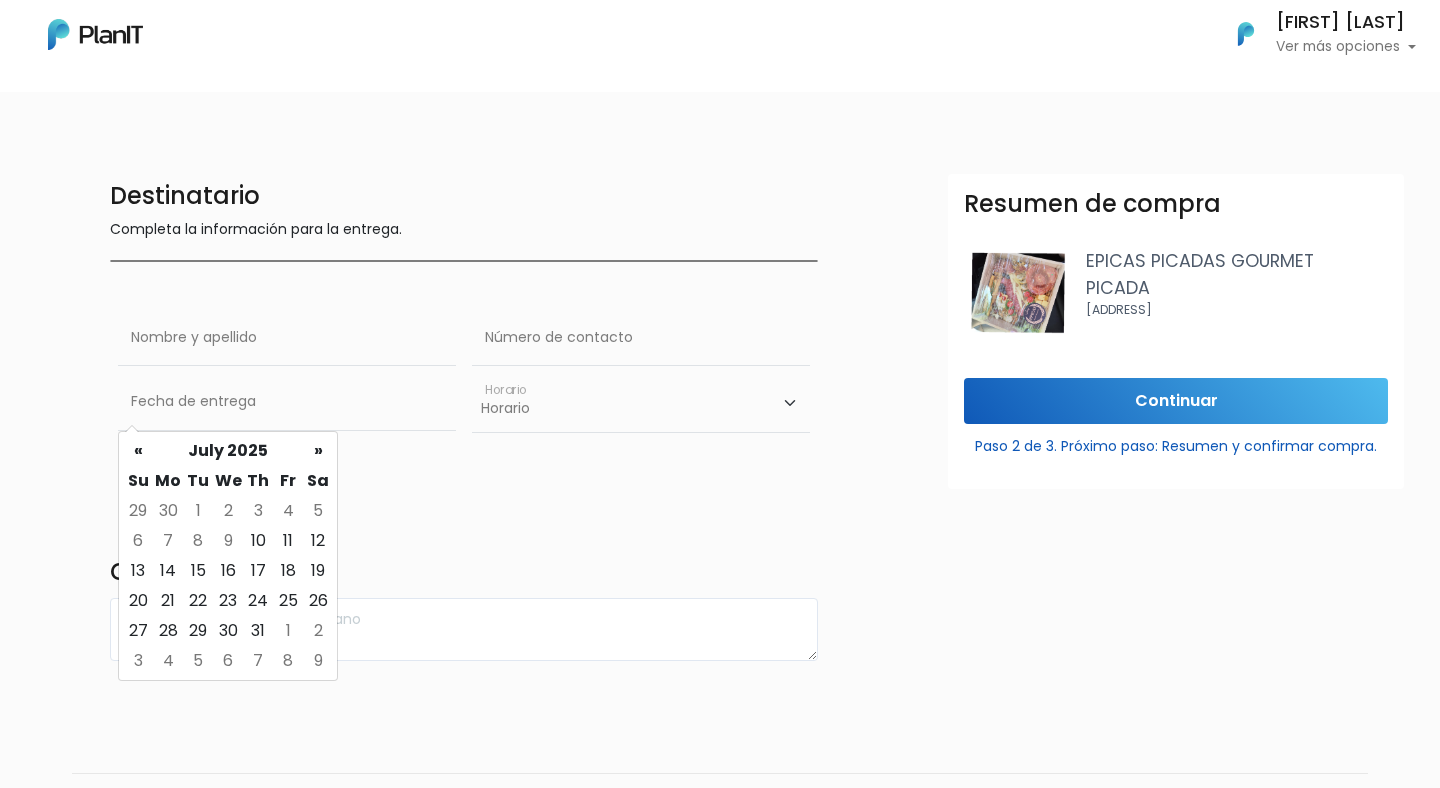 click on "Horario 10:00 - 12:00
14:00 - 16:00
16:00 - 18:00" at bounding box center (641, 403) 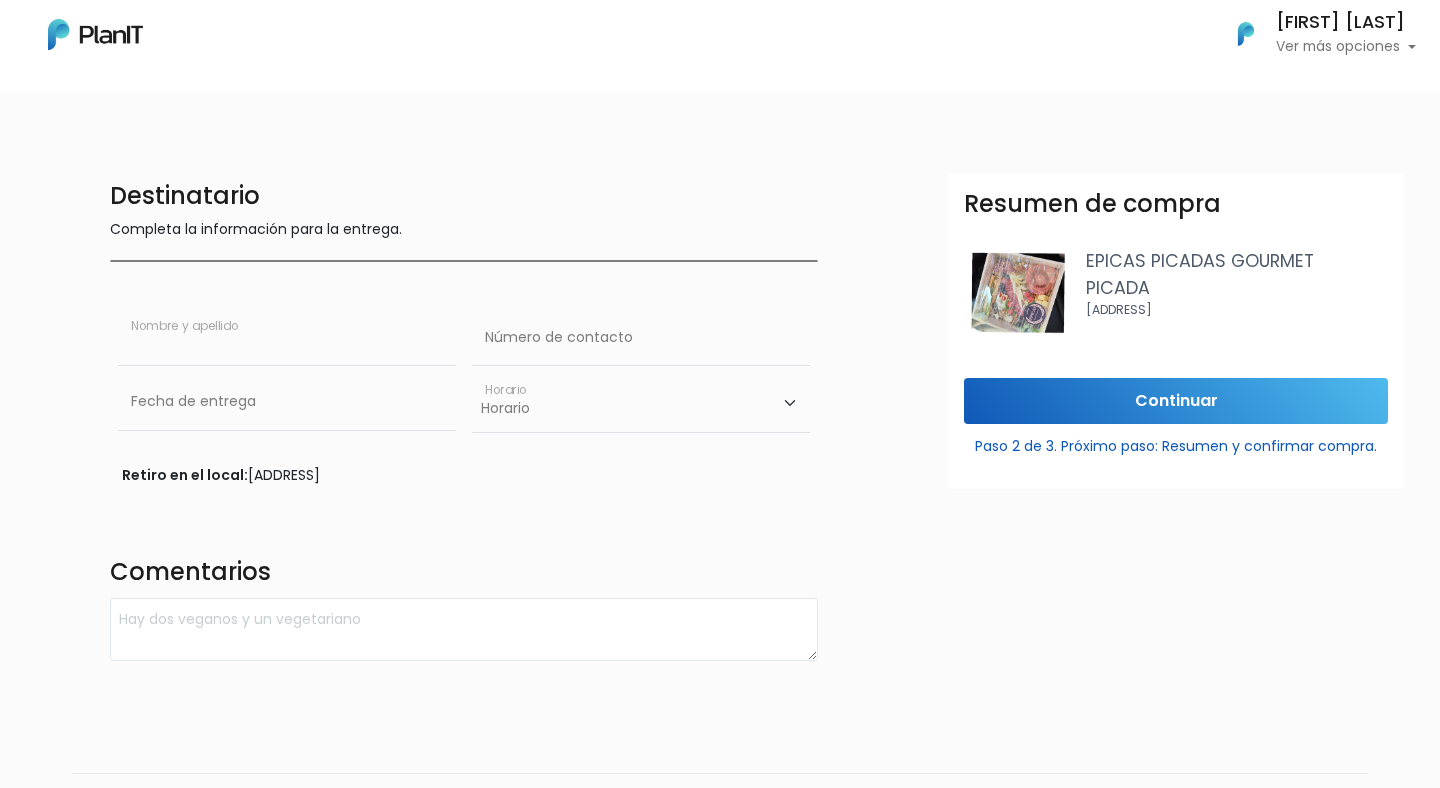 click at bounding box center (287, 338) 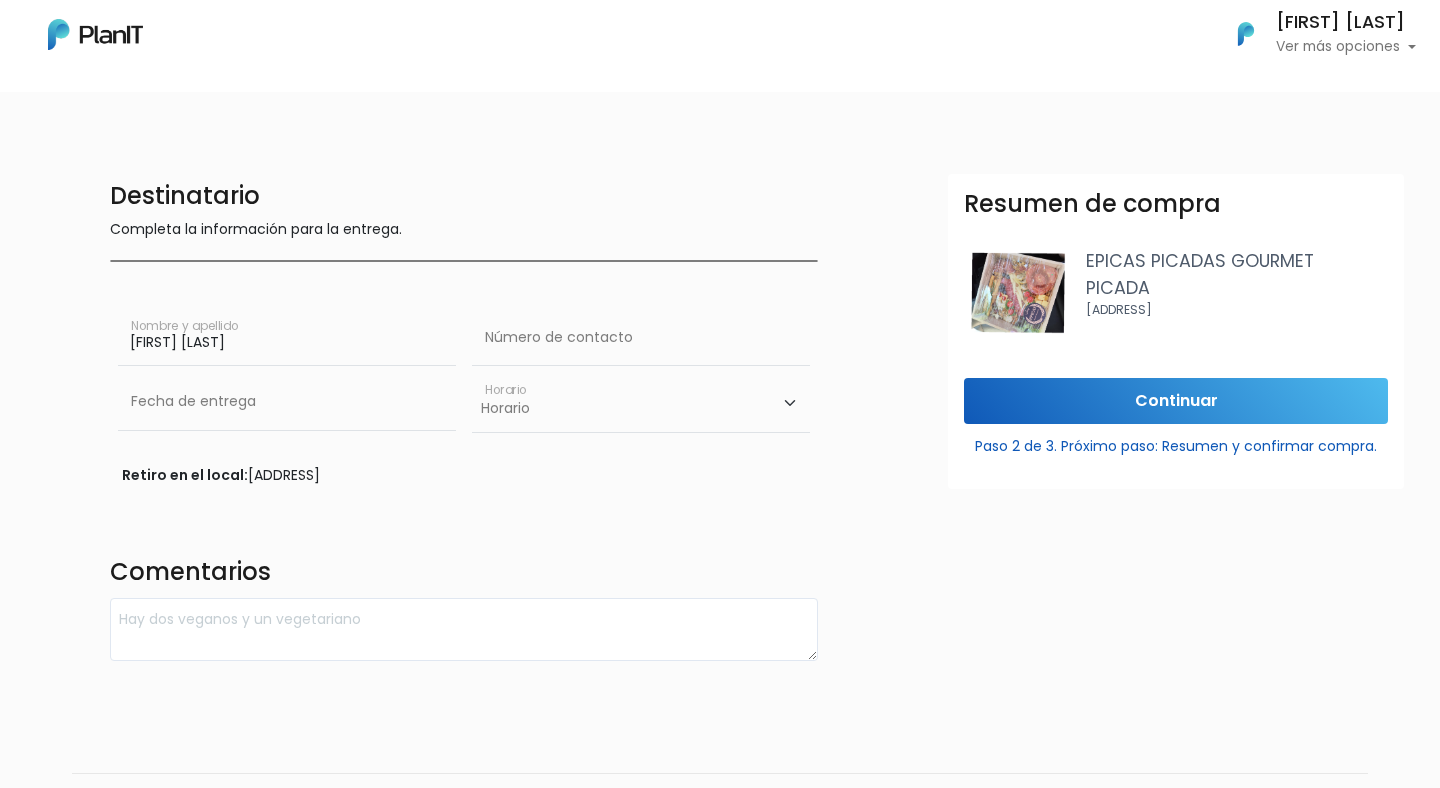 type on "[FIRST] [LAST]" 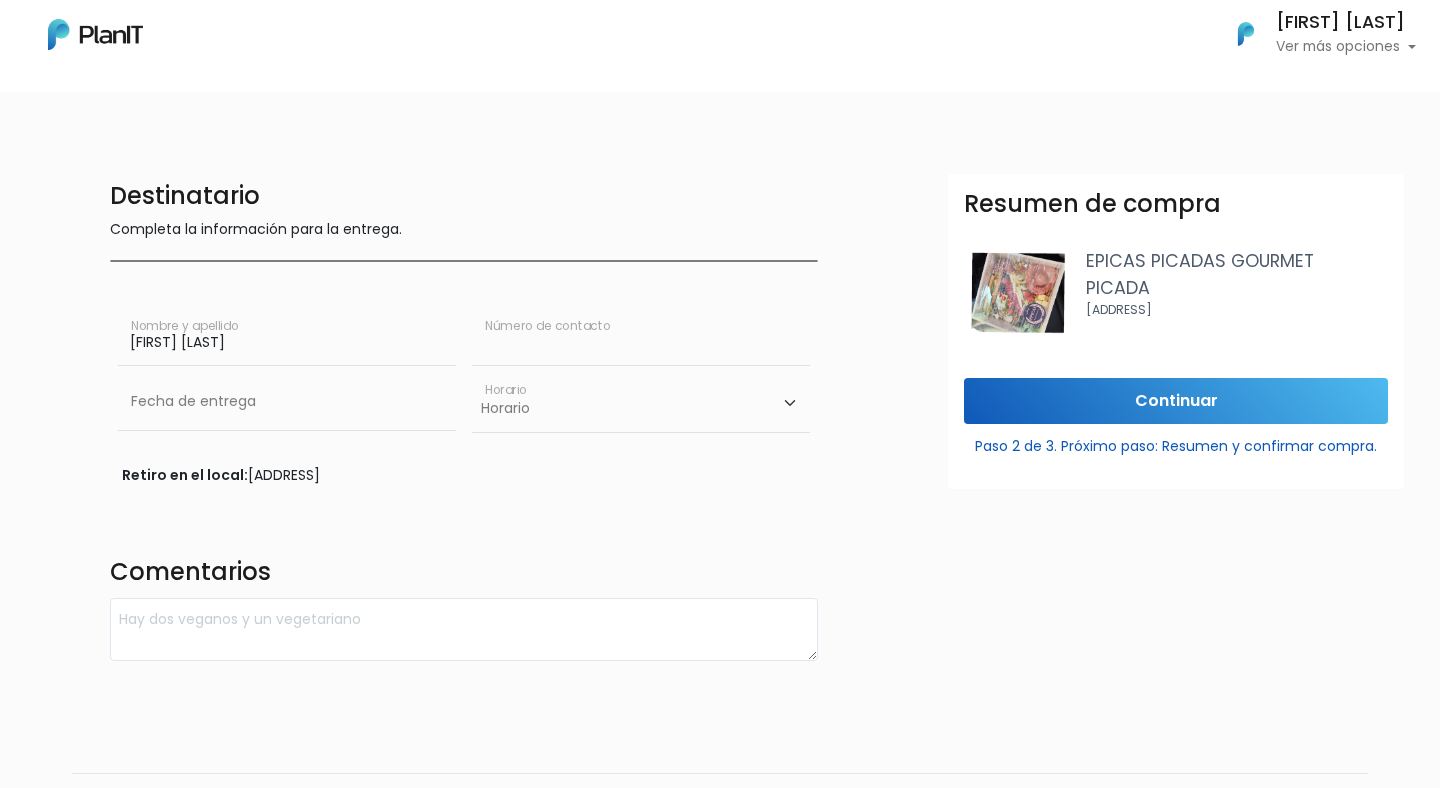 click at bounding box center [641, 338] 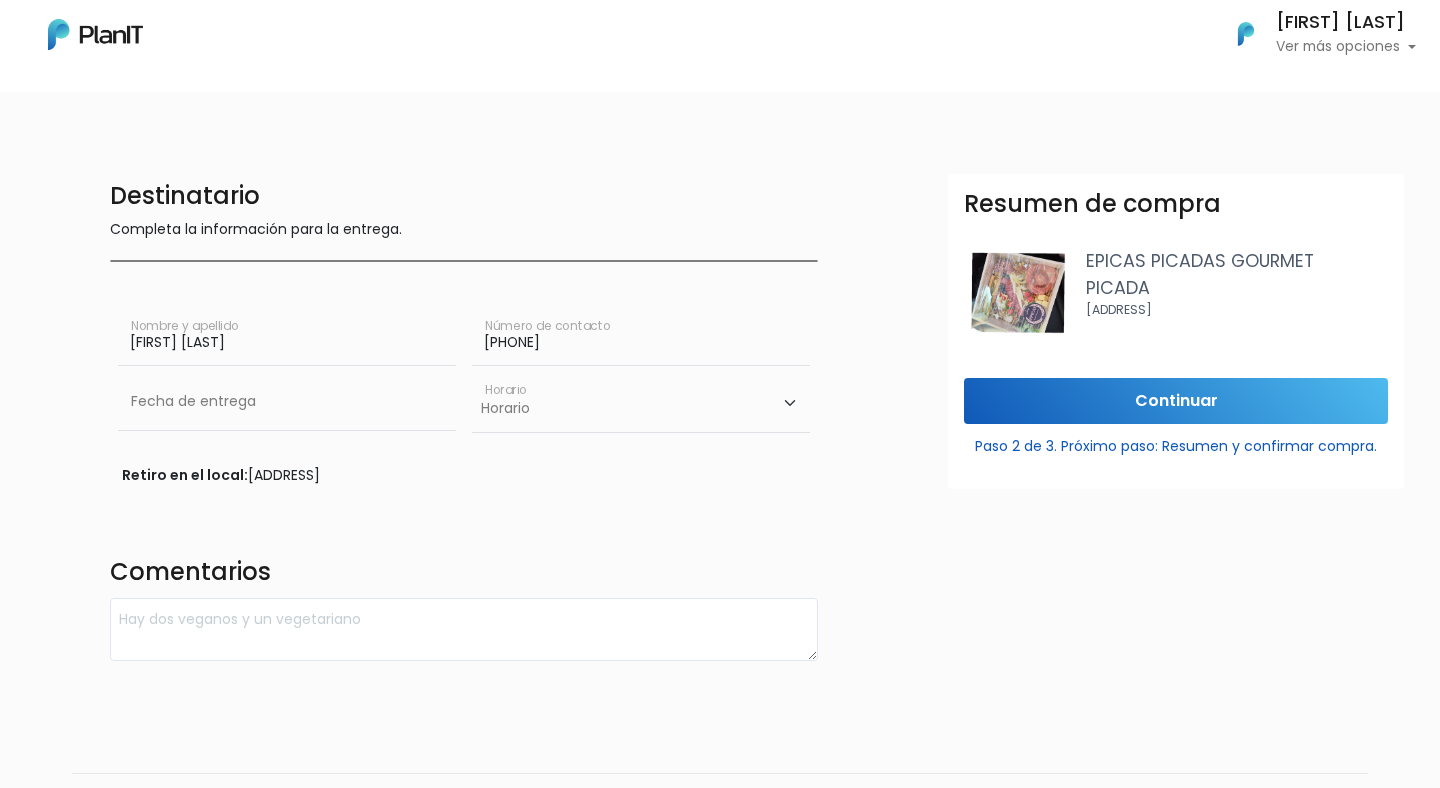type on "098251030" 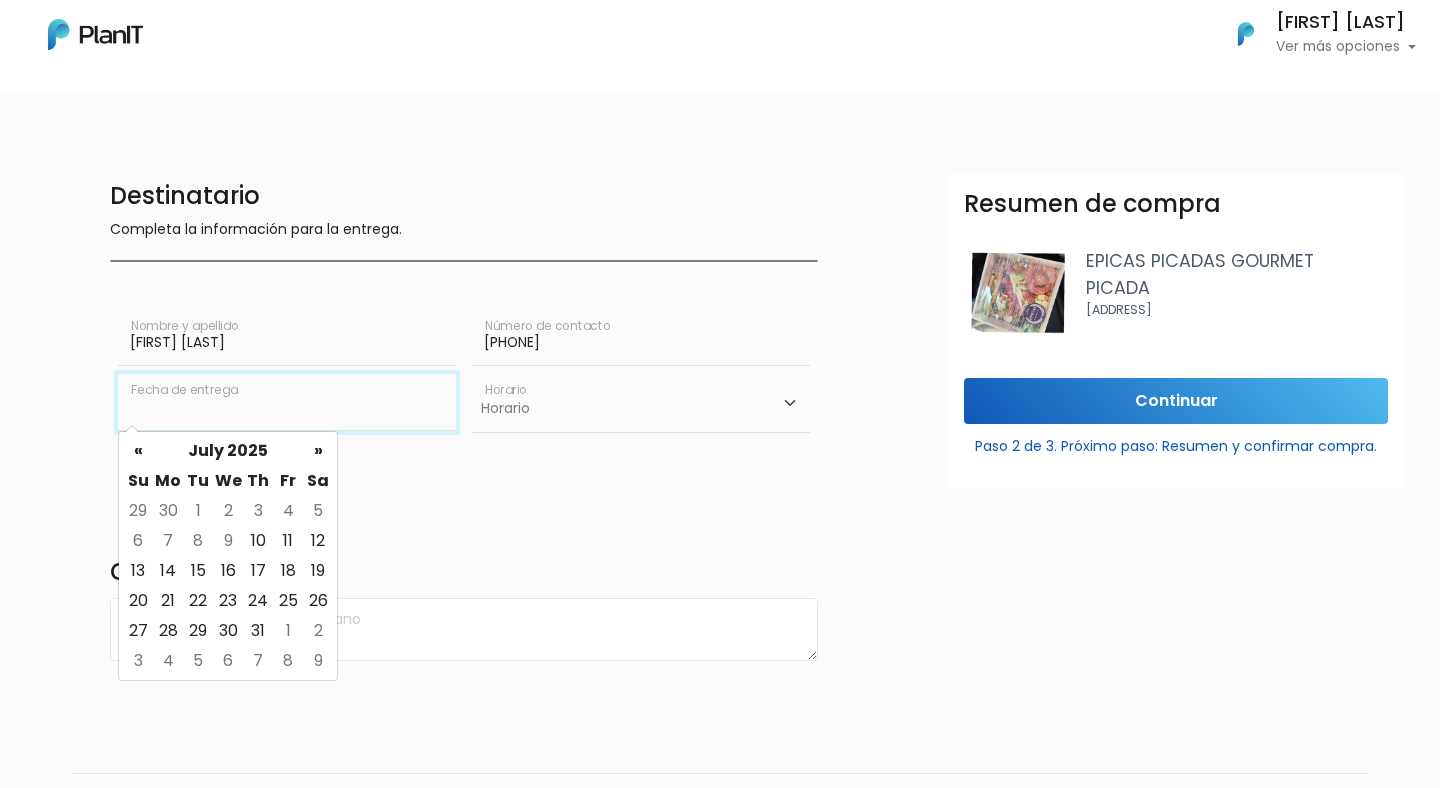 click at bounding box center [287, 402] 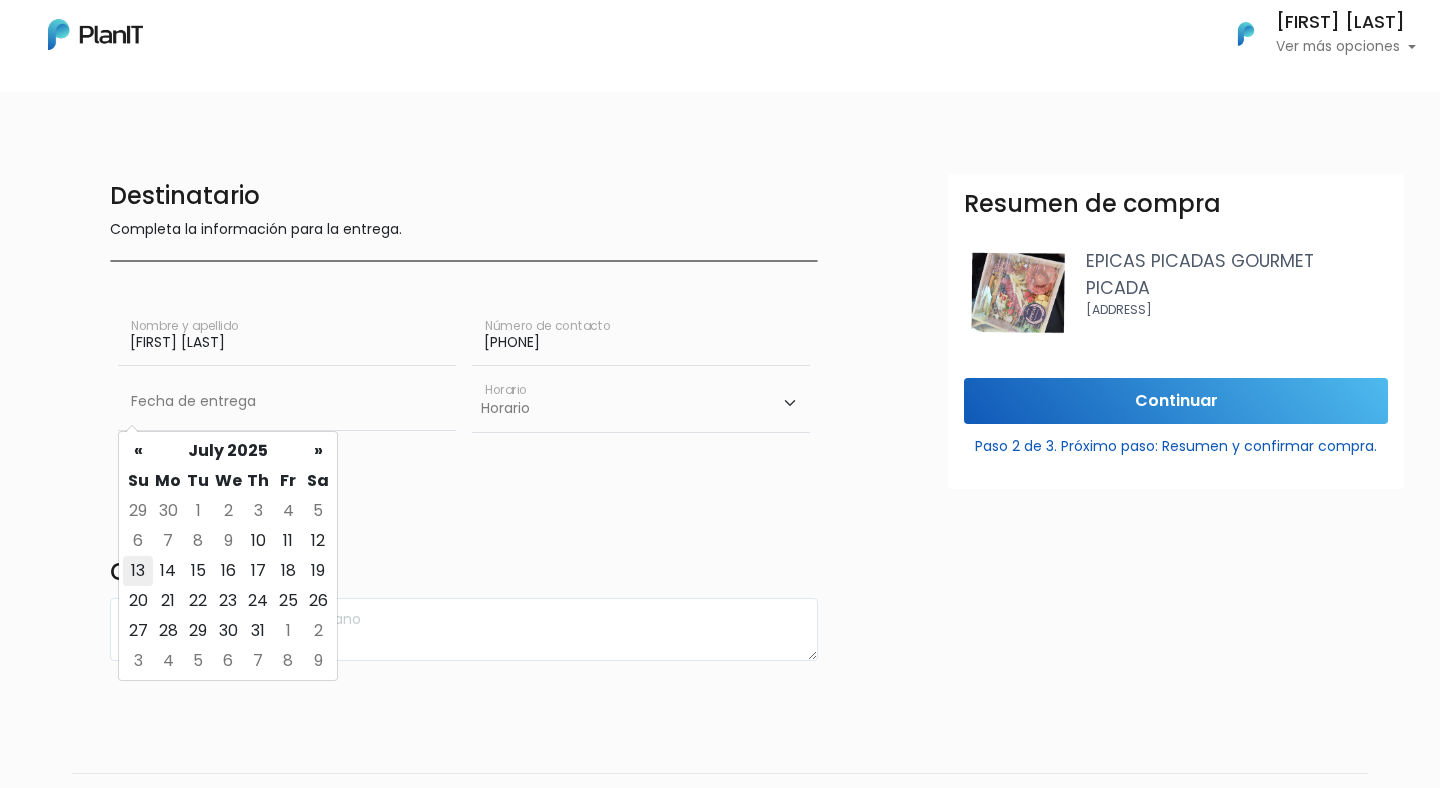 click on "13" at bounding box center (138, 511) 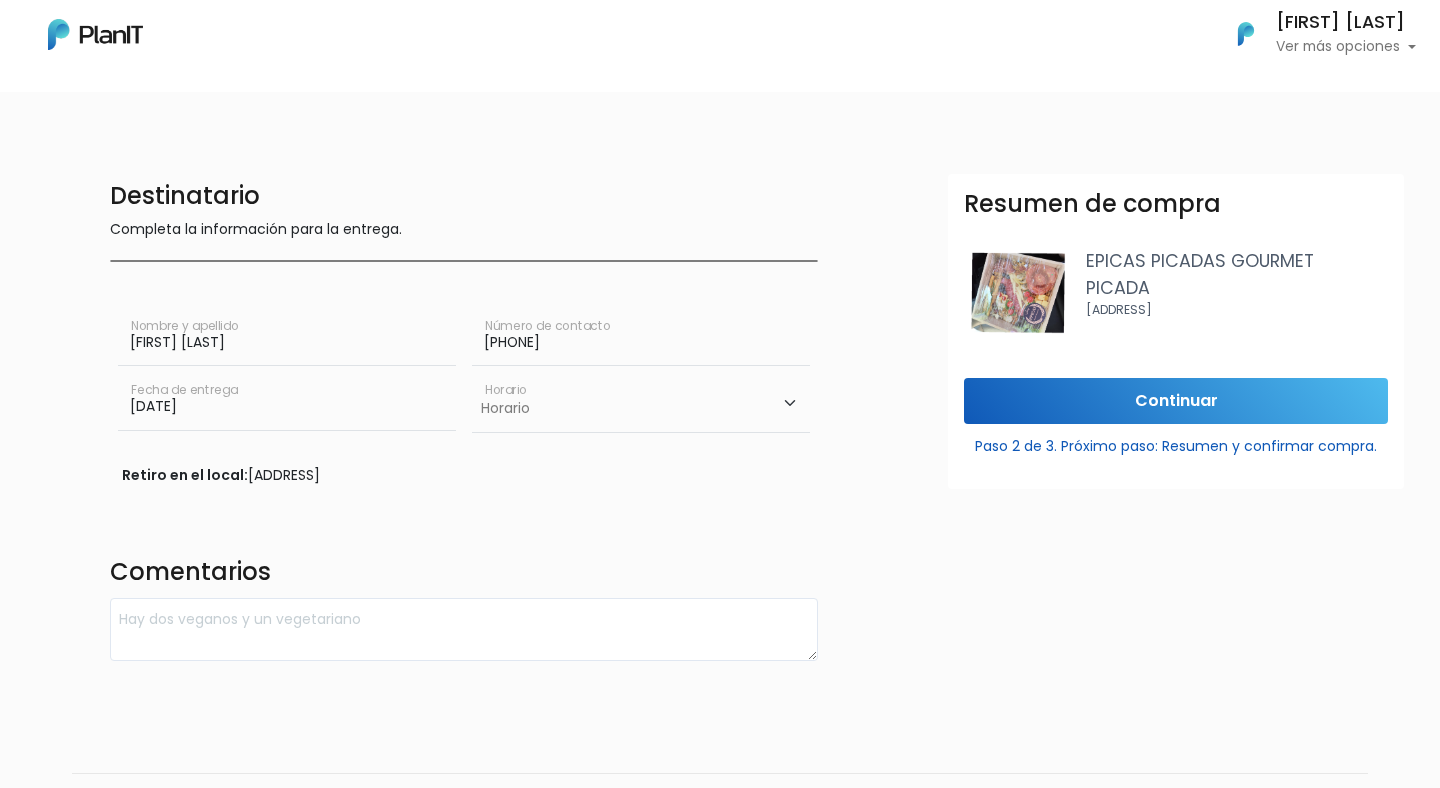 click on "Horario 10:00 - 12:00
14:00 - 16:00
16:00 - 18:00" at bounding box center [641, 403] 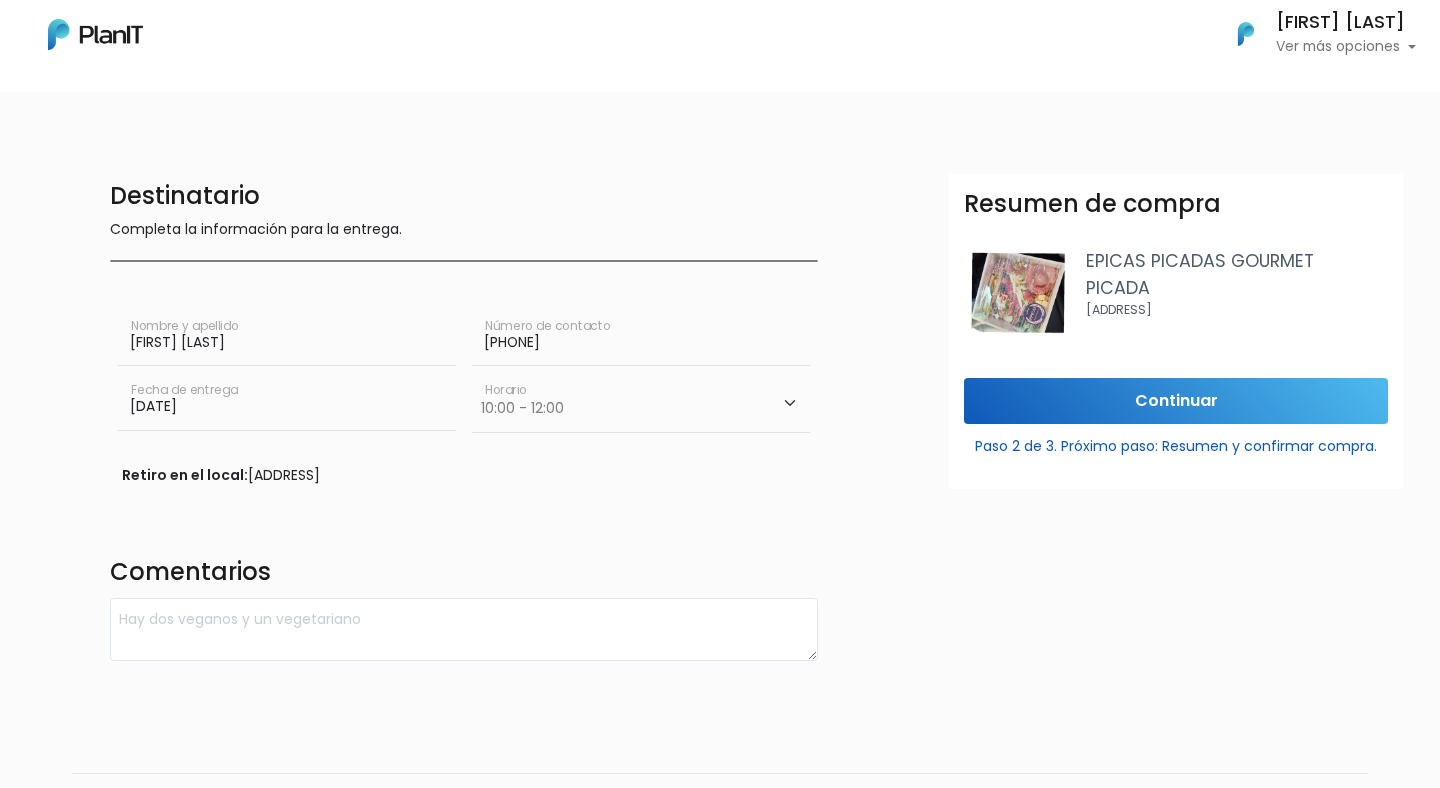 drag, startPoint x: 389, startPoint y: 496, endPoint x: 375, endPoint y: 514, distance: 22.803509 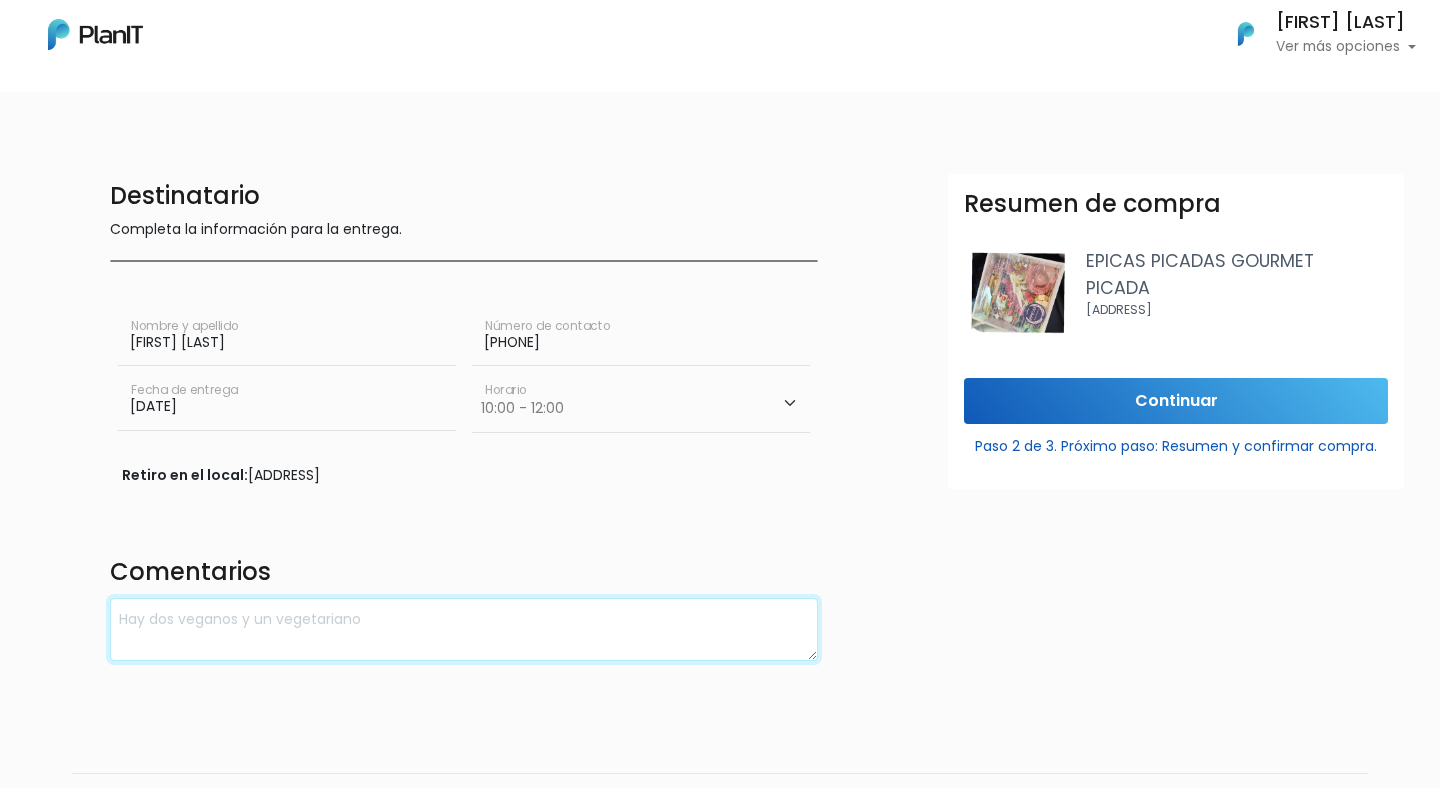 click at bounding box center [464, 629] 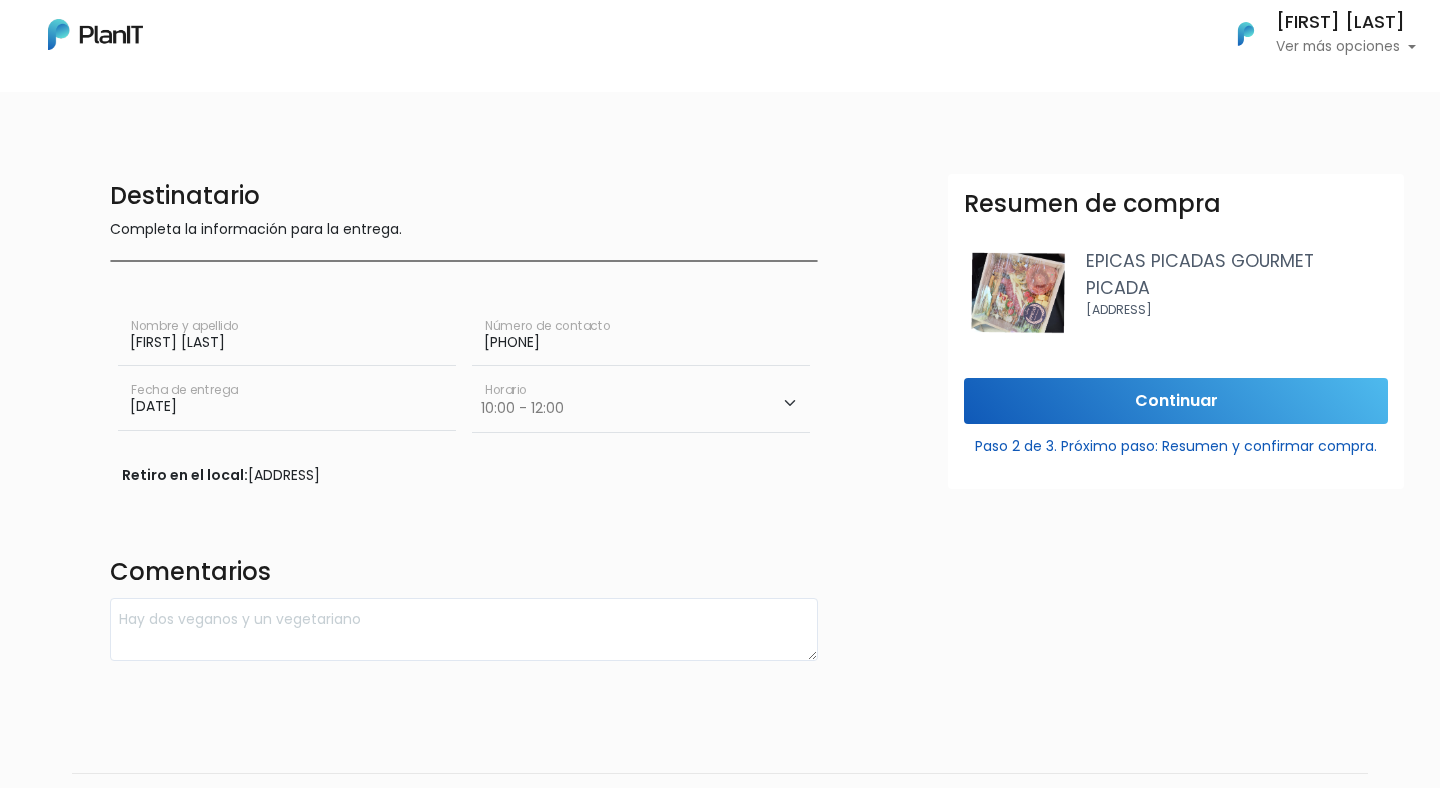 click on "Destinatario
Completa la información para la entrega.
Carolina Suárez
Nombre y apellido
098251030
Número de contacto
13/07/2025
Fecha de entrega
Fecha de entrega
Horario 10:00 - 12:00
14:00 - 16:00
16:00 - 18:00
Horario" at bounding box center [464, 417] 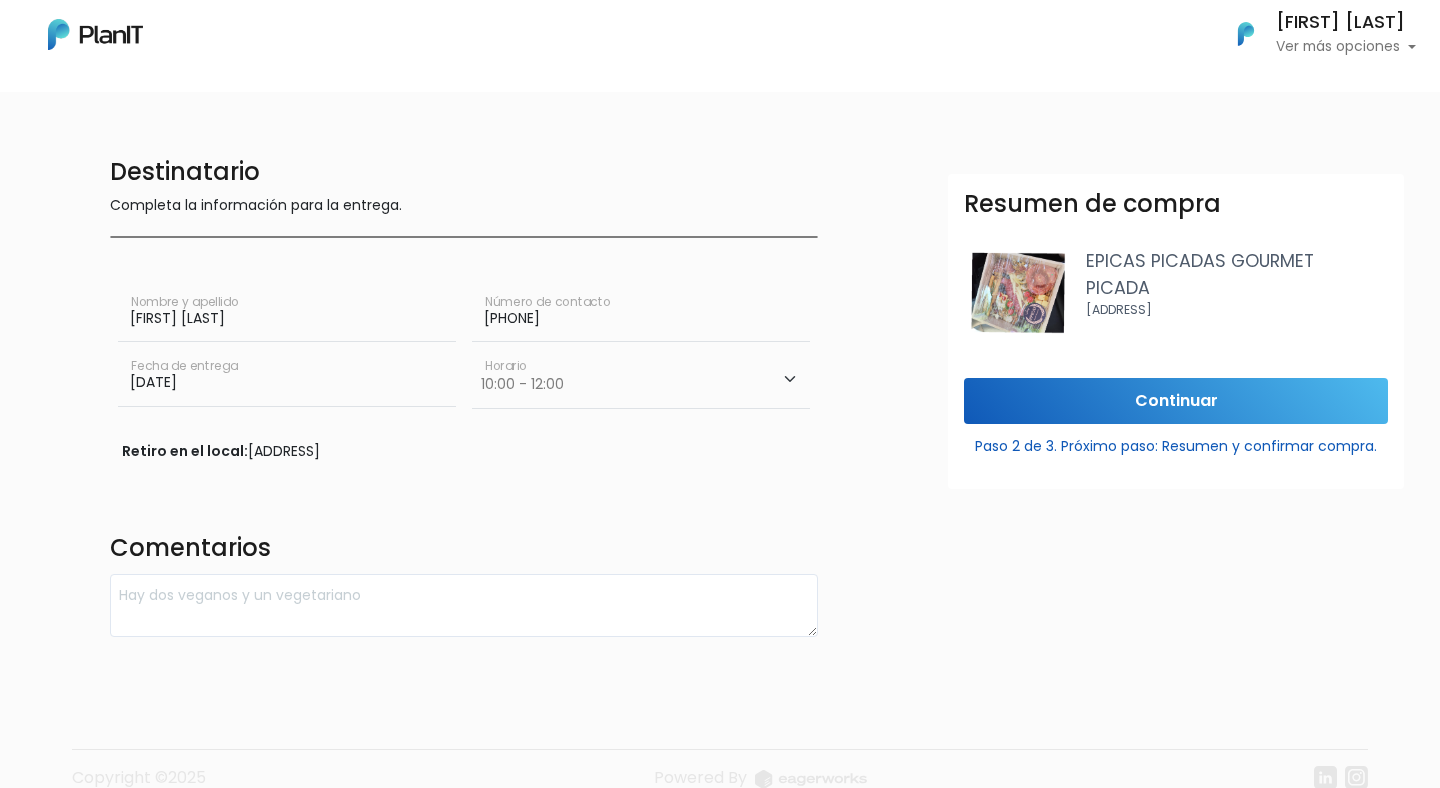 scroll, scrollTop: 39, scrollLeft: 0, axis: vertical 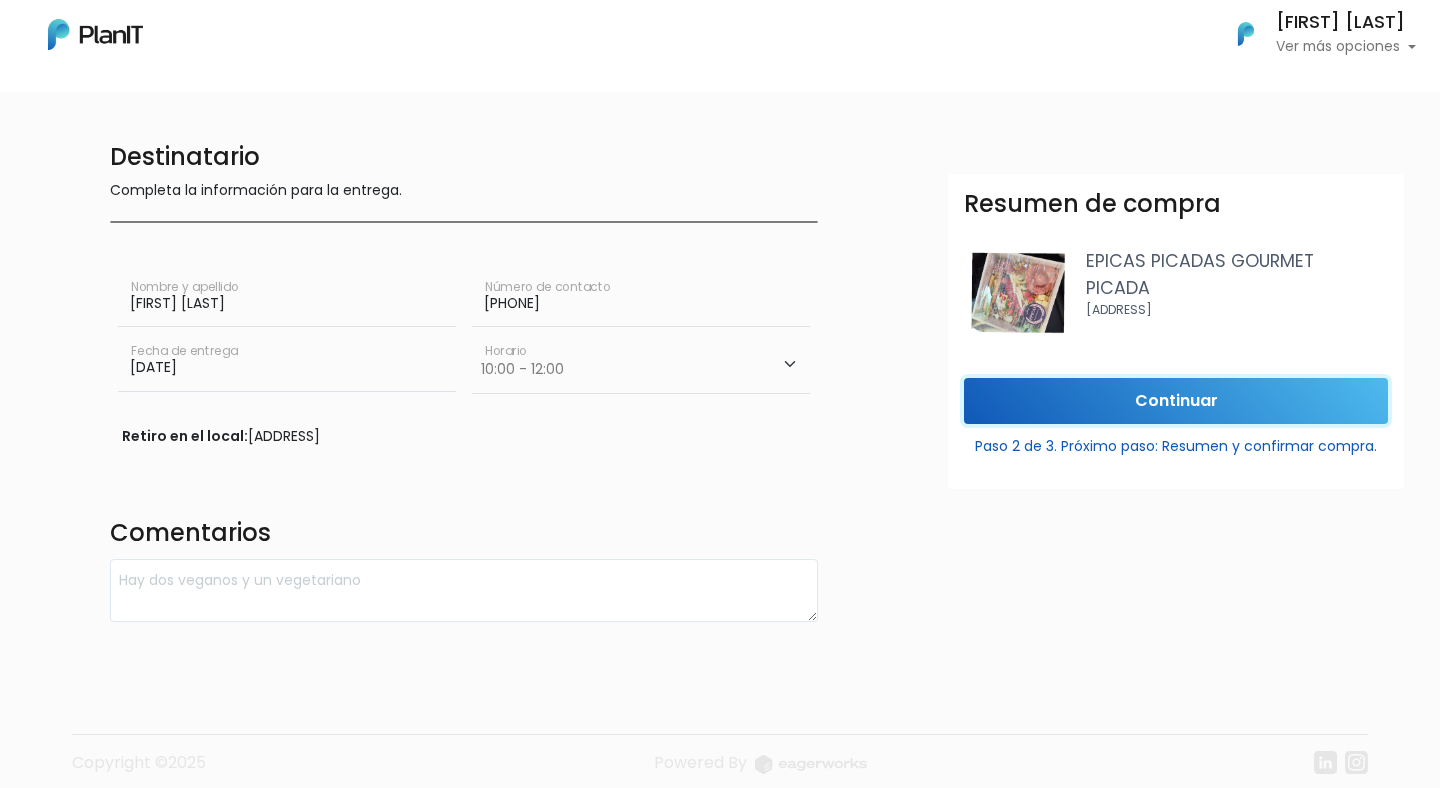 click on "Continuar" at bounding box center [1176, 401] 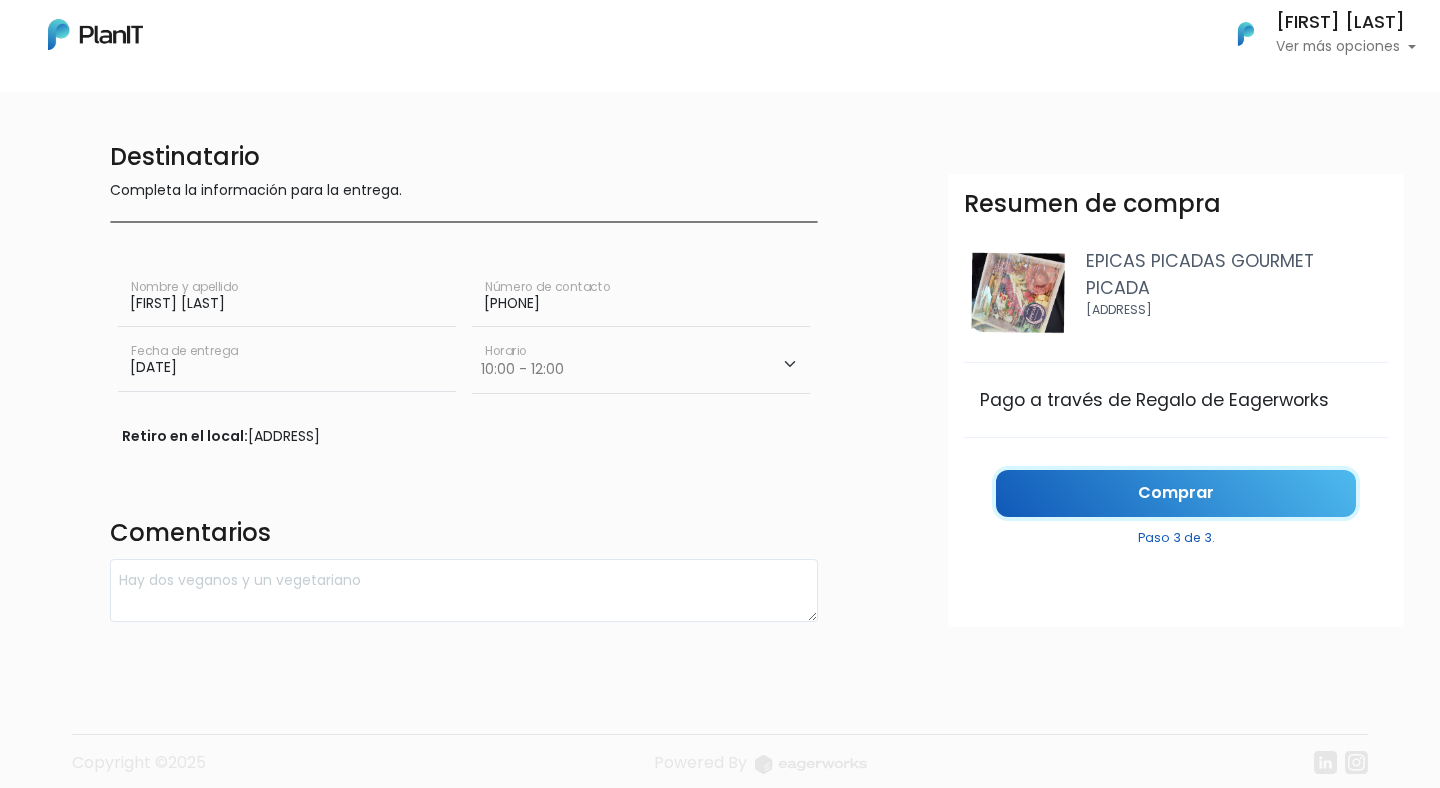 click on "Comprar" at bounding box center (1176, 493) 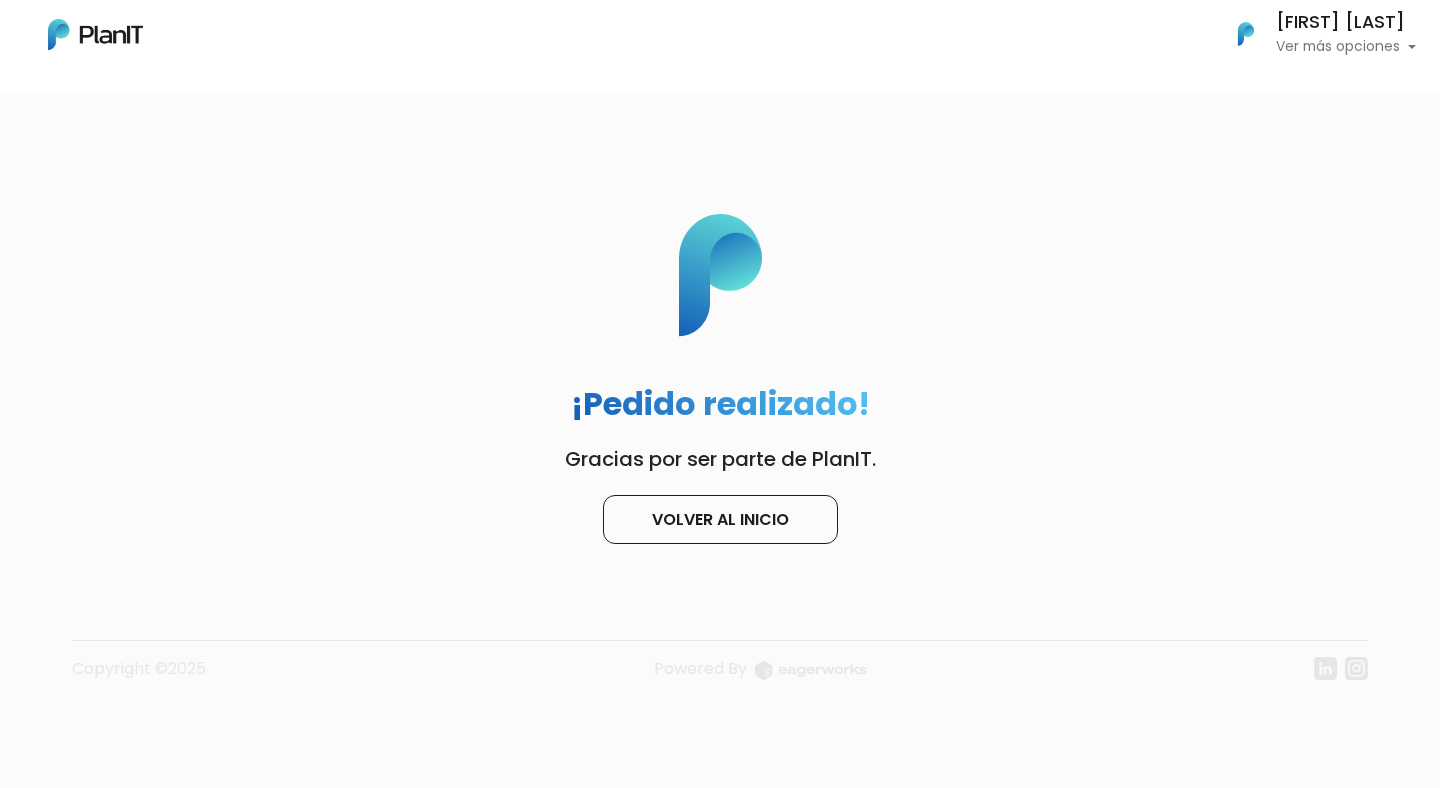 scroll, scrollTop: 0, scrollLeft: 0, axis: both 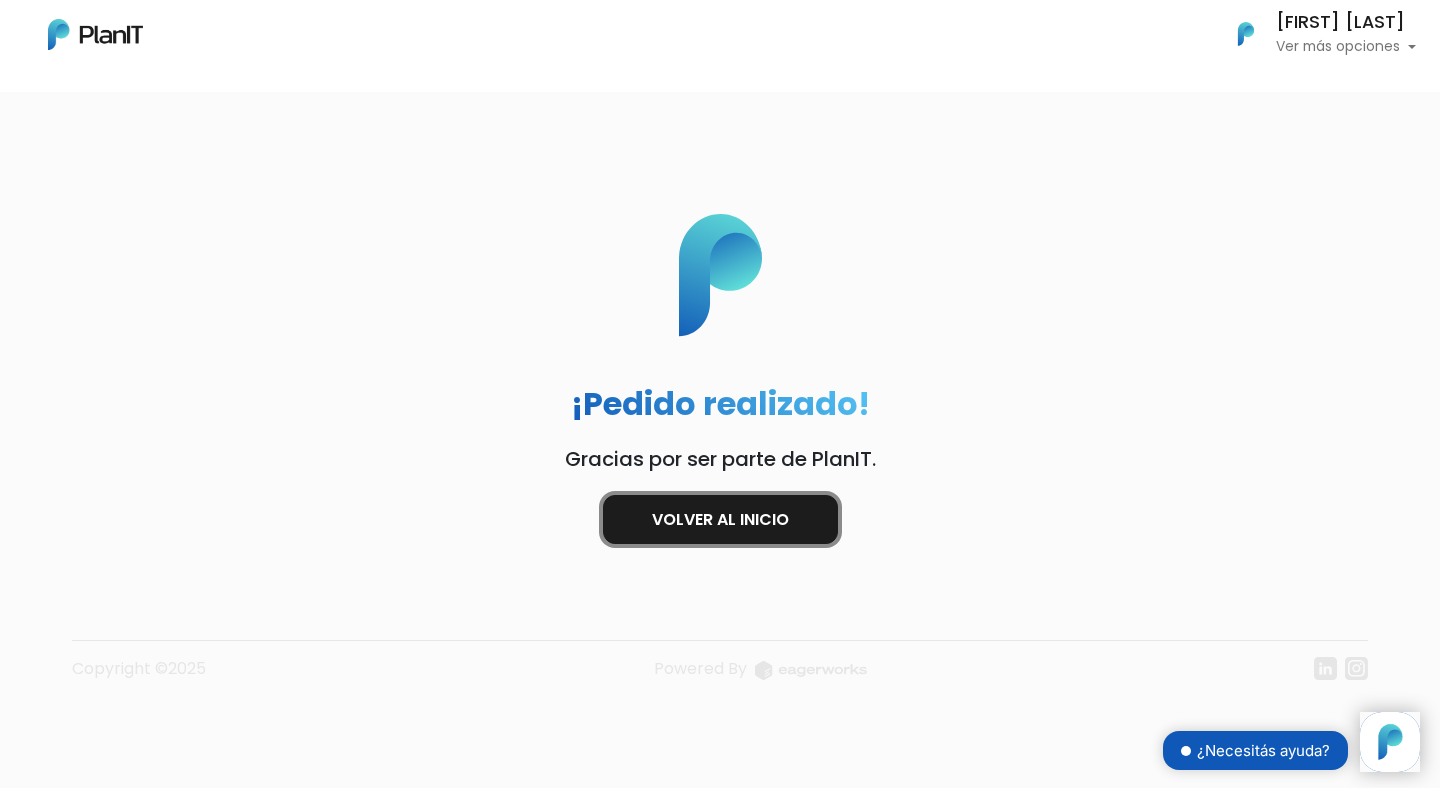 click on "Volver al inicio" at bounding box center [720, 519] 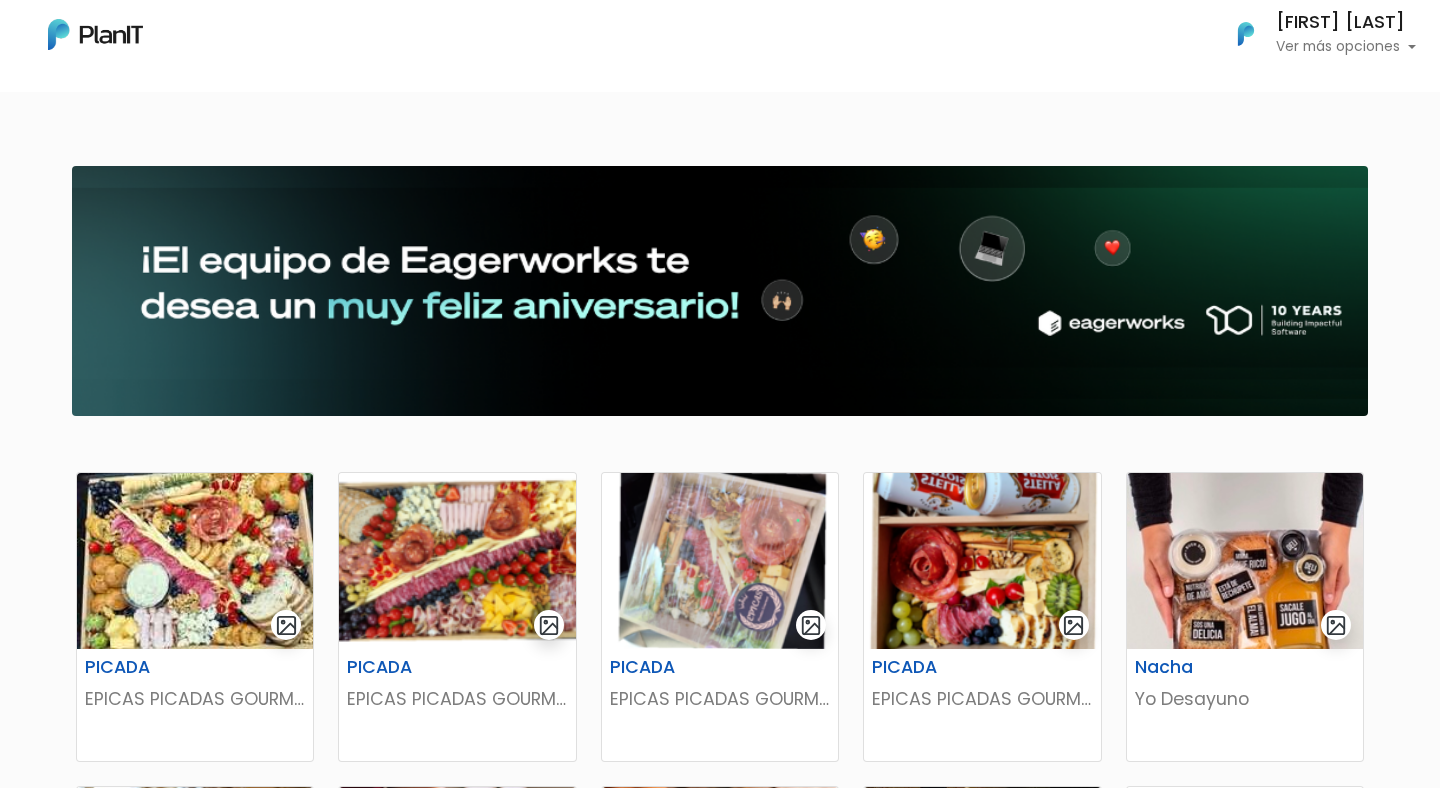 scroll, scrollTop: 0, scrollLeft: 0, axis: both 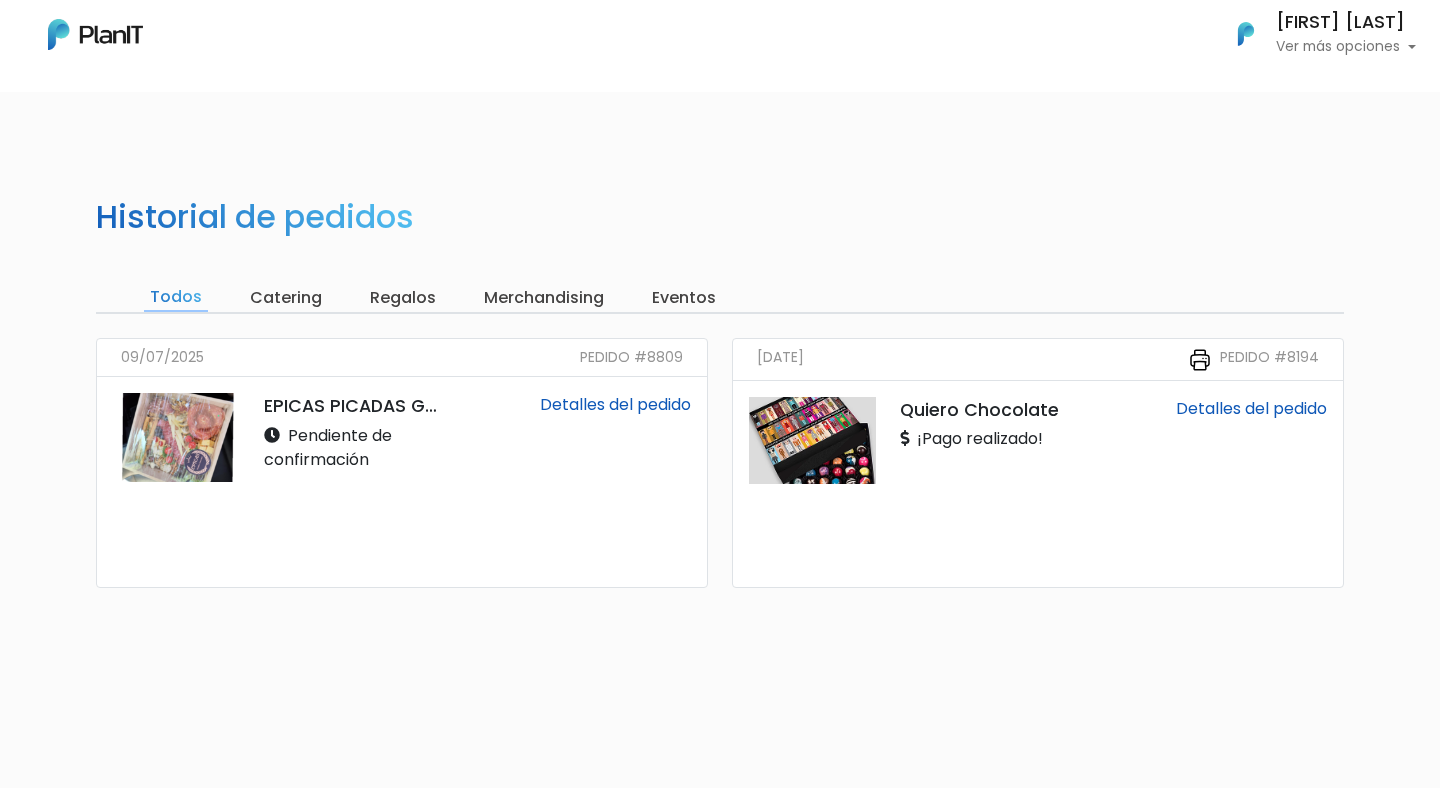 click on "Detalles del pedido" at bounding box center (615, 404) 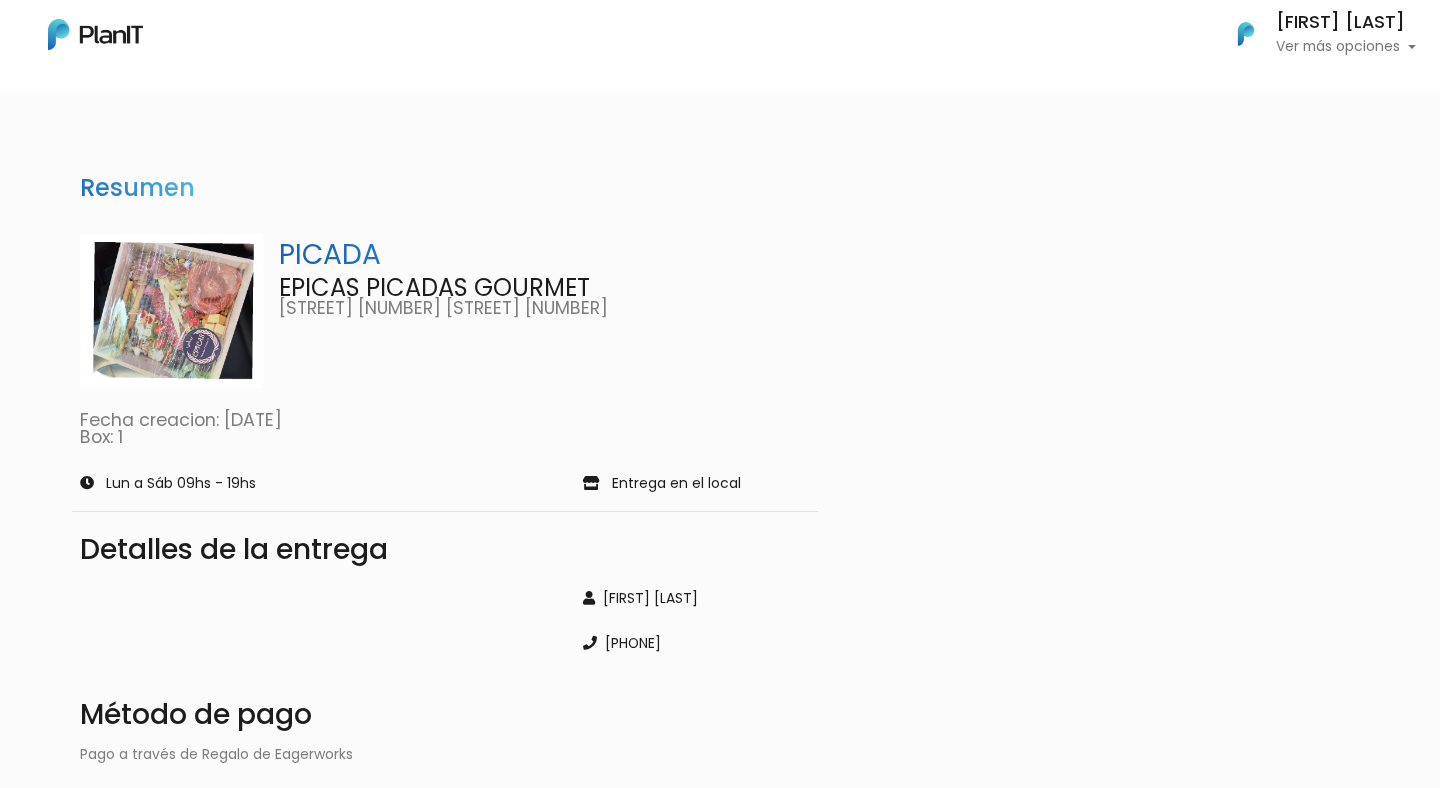 scroll, scrollTop: 0, scrollLeft: 0, axis: both 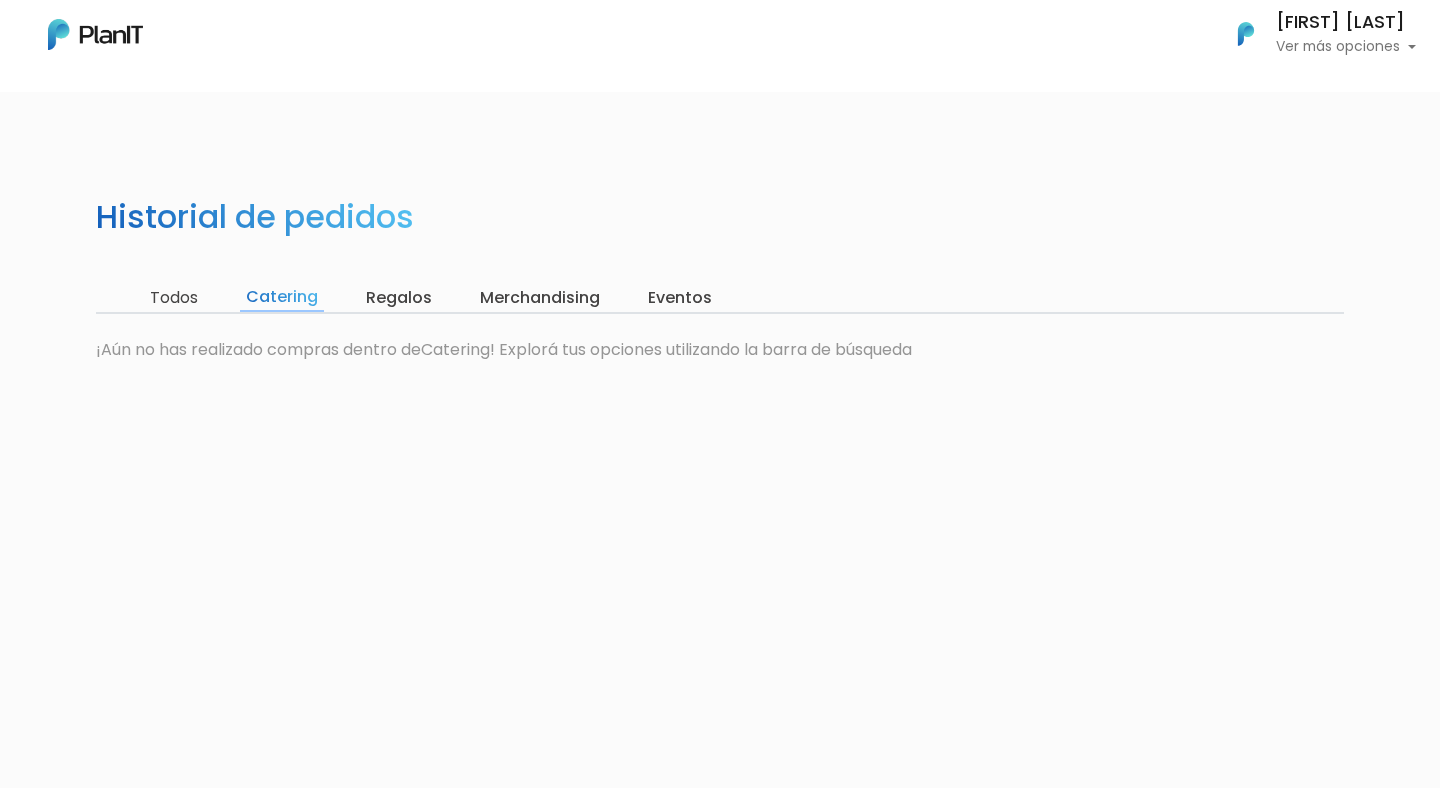 drag, startPoint x: 385, startPoint y: 289, endPoint x: 502, endPoint y: 296, distance: 117.20921 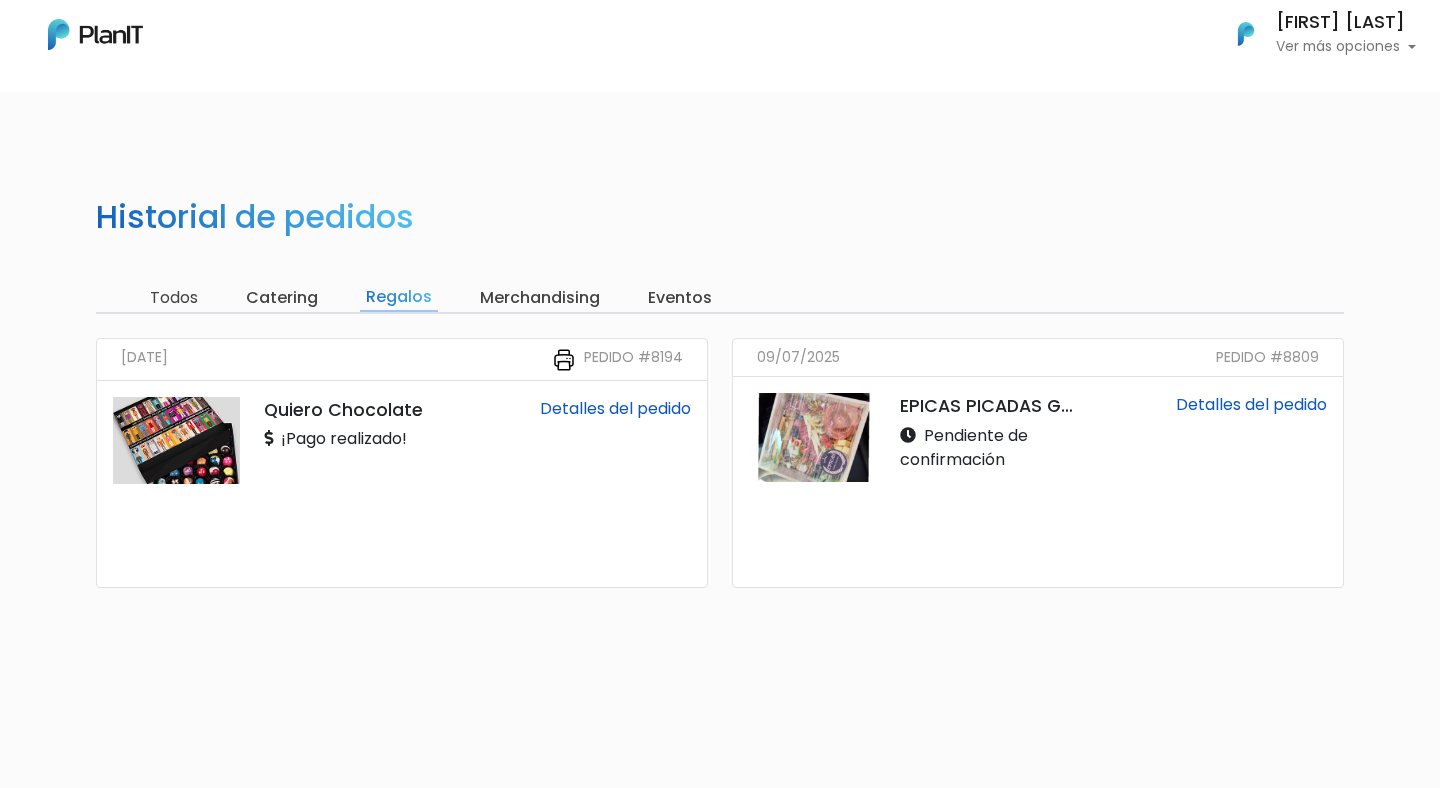scroll, scrollTop: 0, scrollLeft: 0, axis: both 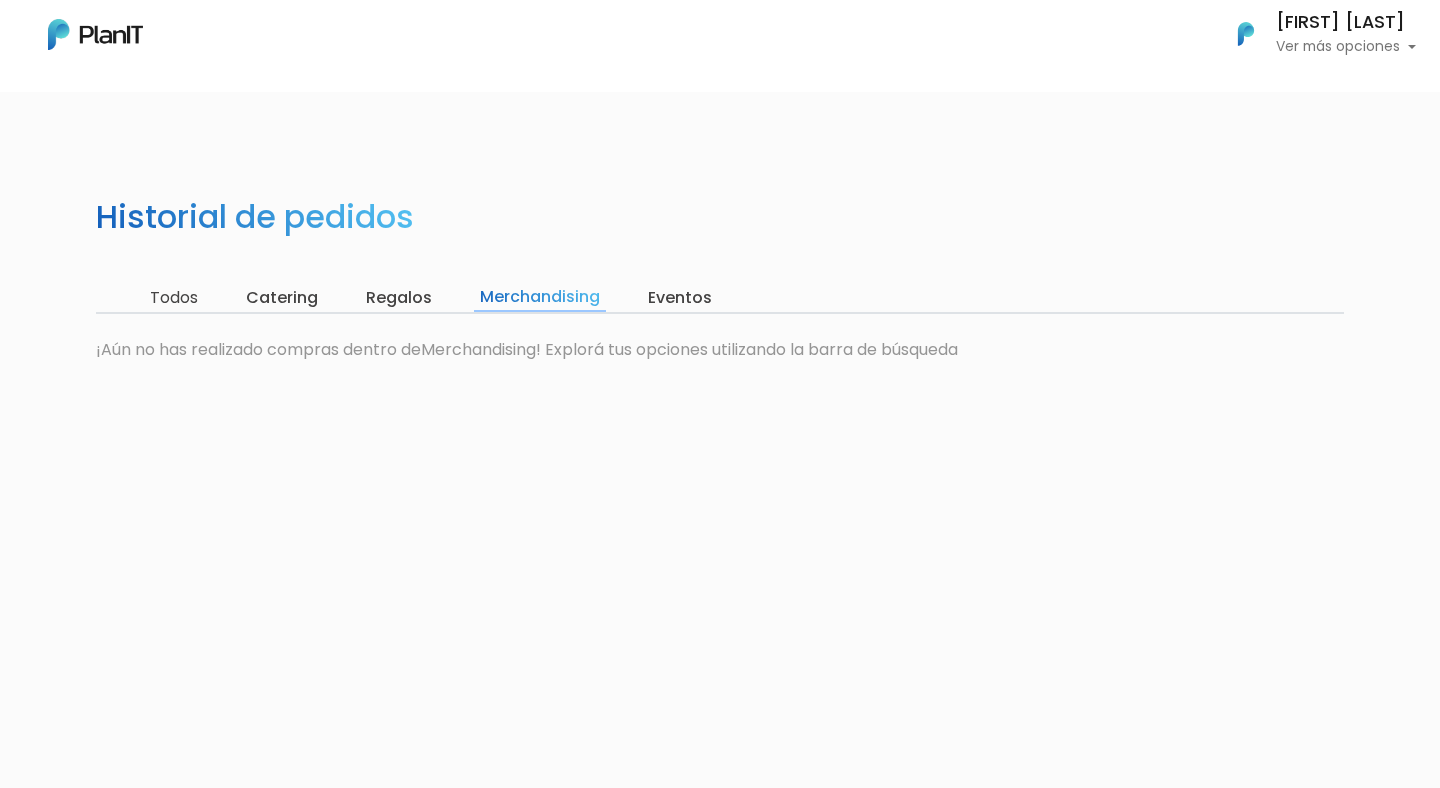 click on "Regalos" at bounding box center [399, 298] 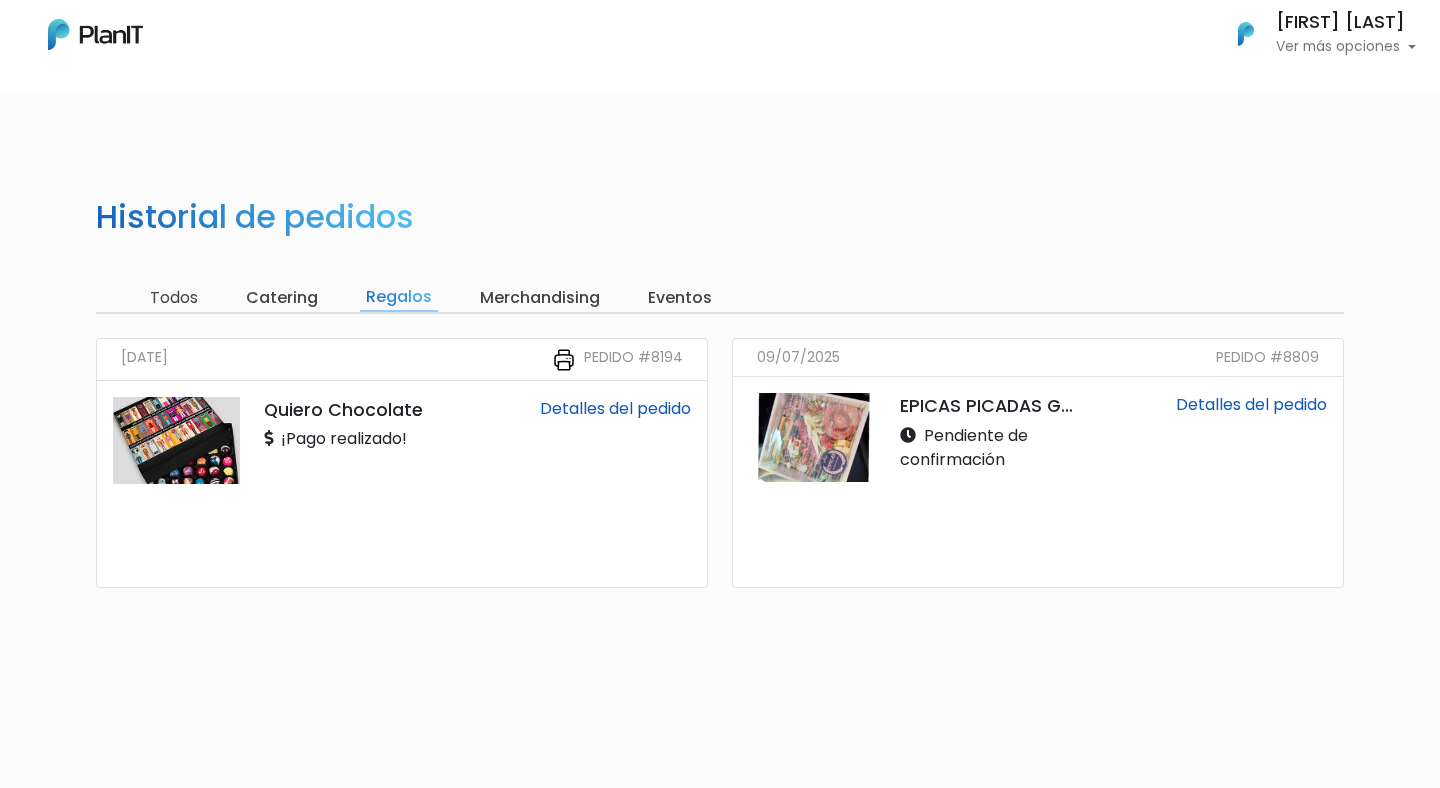 scroll, scrollTop: 0, scrollLeft: 0, axis: both 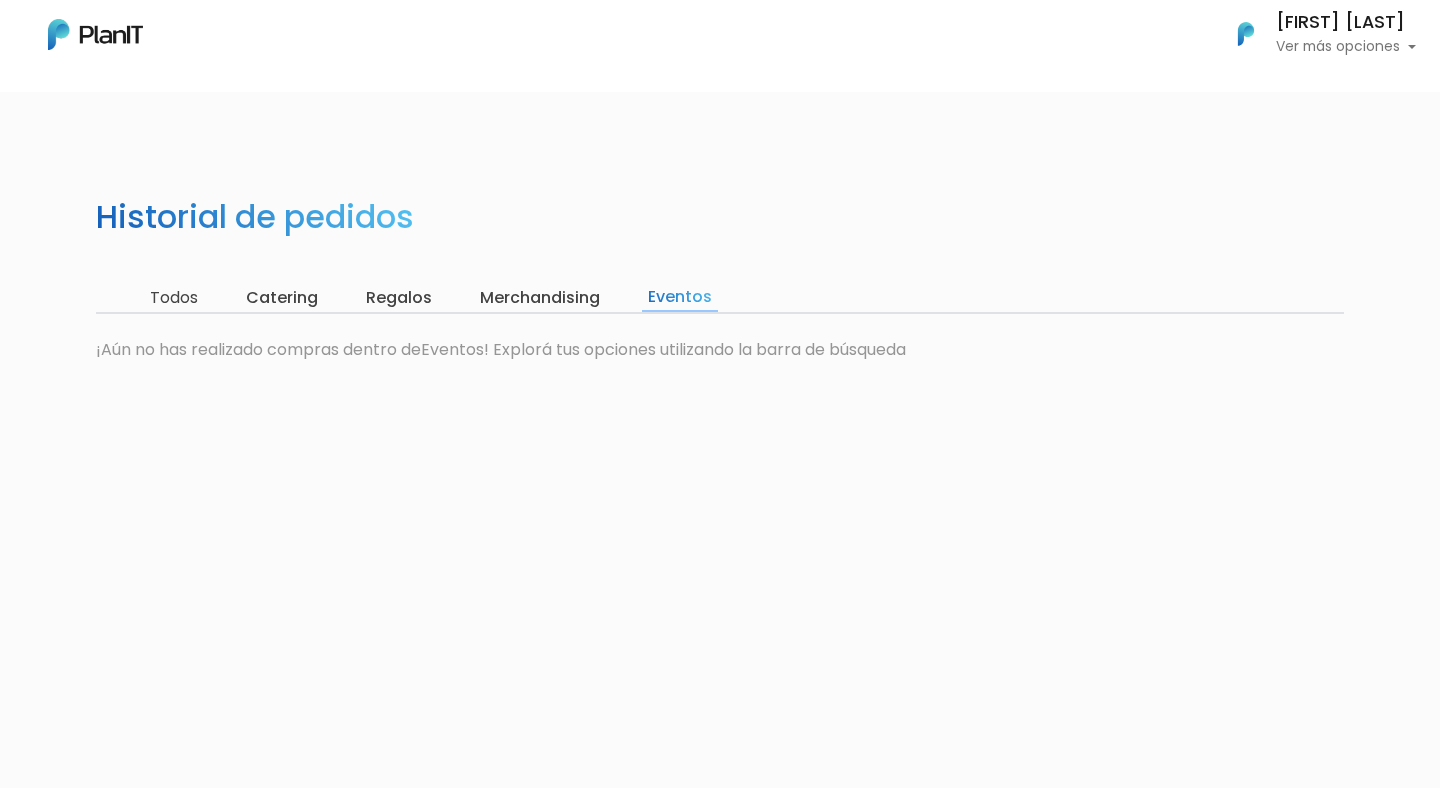 click on "Todos" at bounding box center (174, 298) 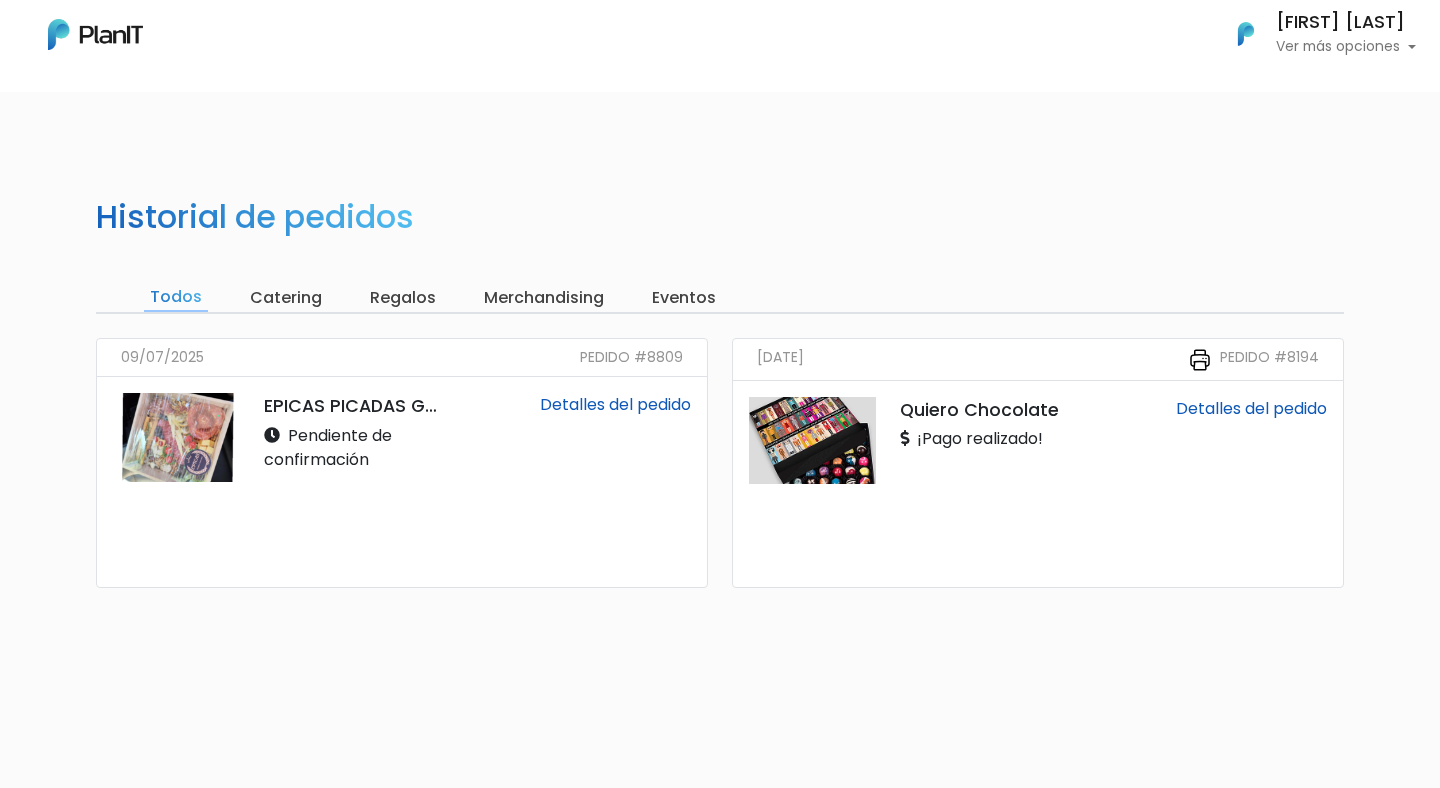 scroll, scrollTop: 0, scrollLeft: 0, axis: both 